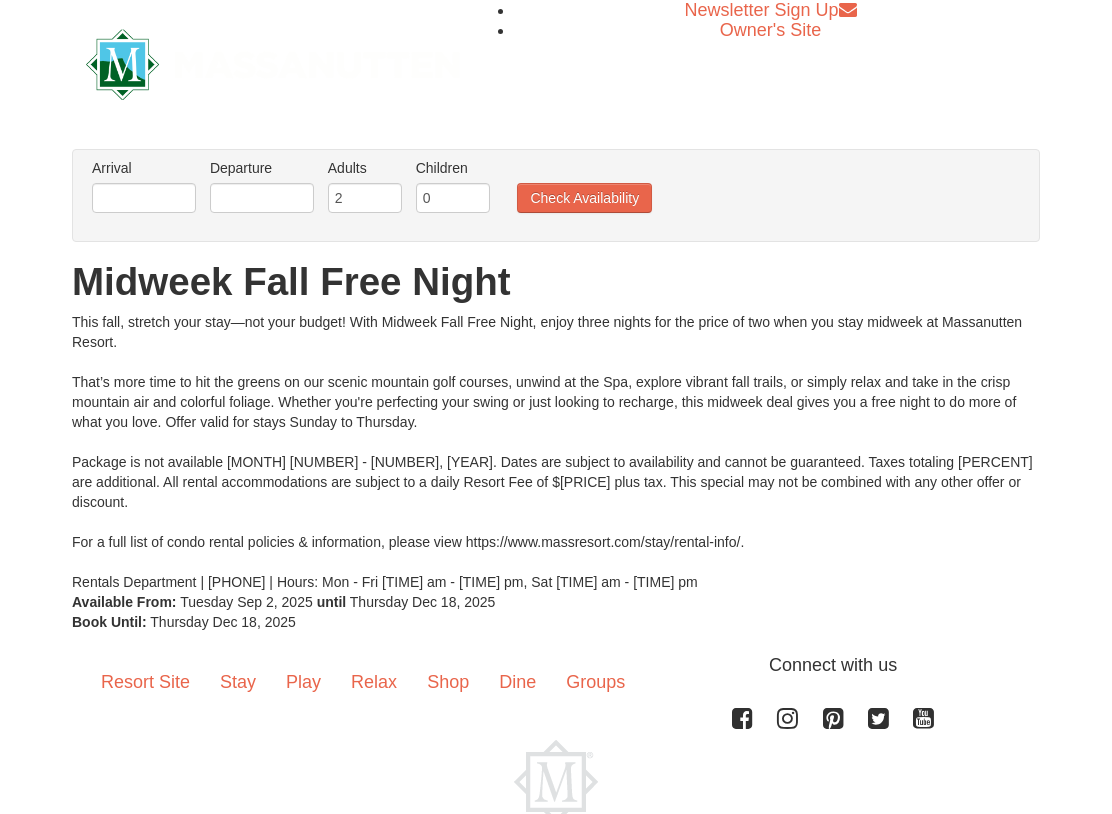 scroll, scrollTop: 0, scrollLeft: 0, axis: both 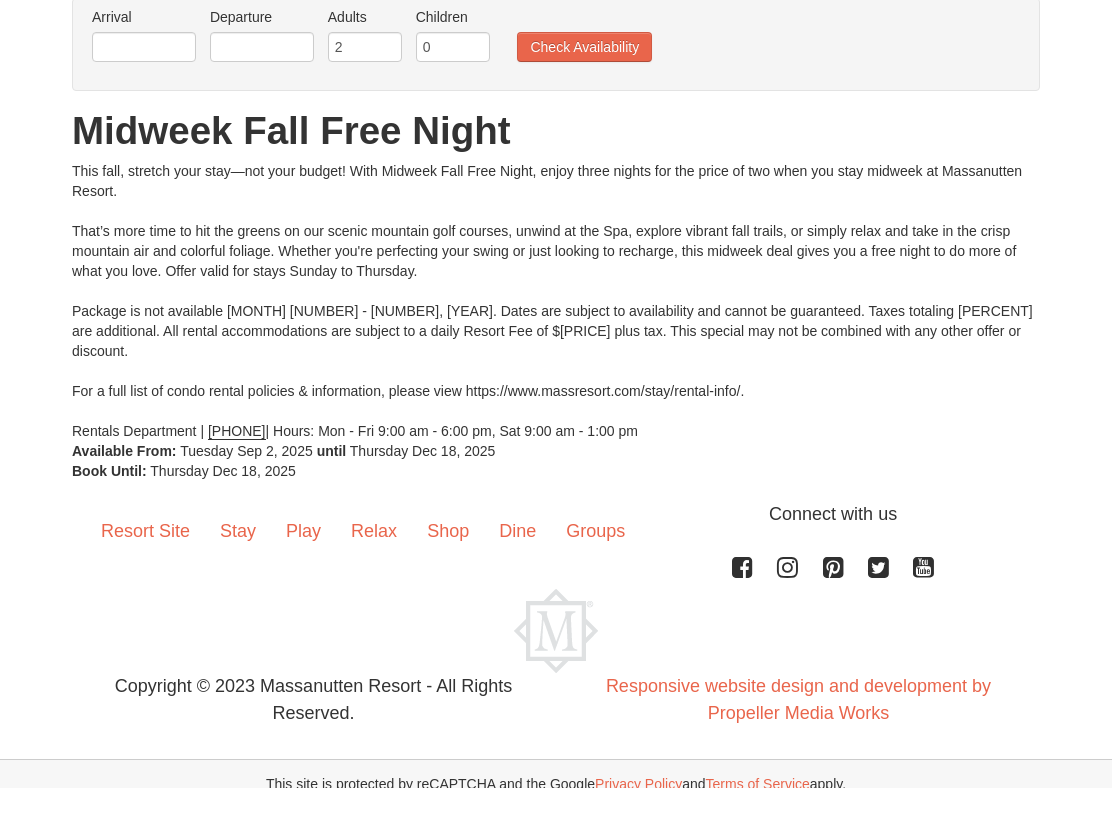 click on "×
From:
To:
Adults:
2
Children:
0
Change
Arrival Please format dates MM/DD/YYYY Please format dates MM/DD/YYYY
Departure Please format dates MM/DD/YYYY Please format dates MM/DD/YYYY
Adults Please format dates MM/DD/YYYY 2 Children" at bounding box center (556, 265) 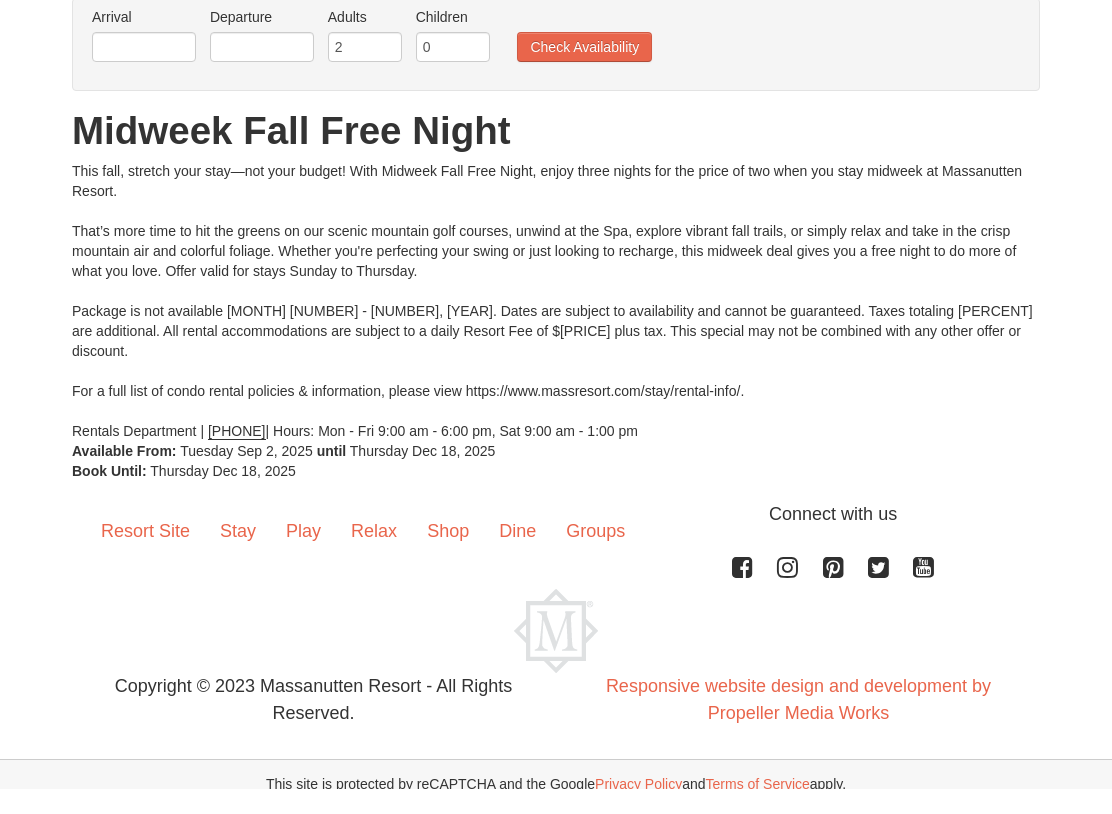 click on "Check Availability" at bounding box center (584, 72) 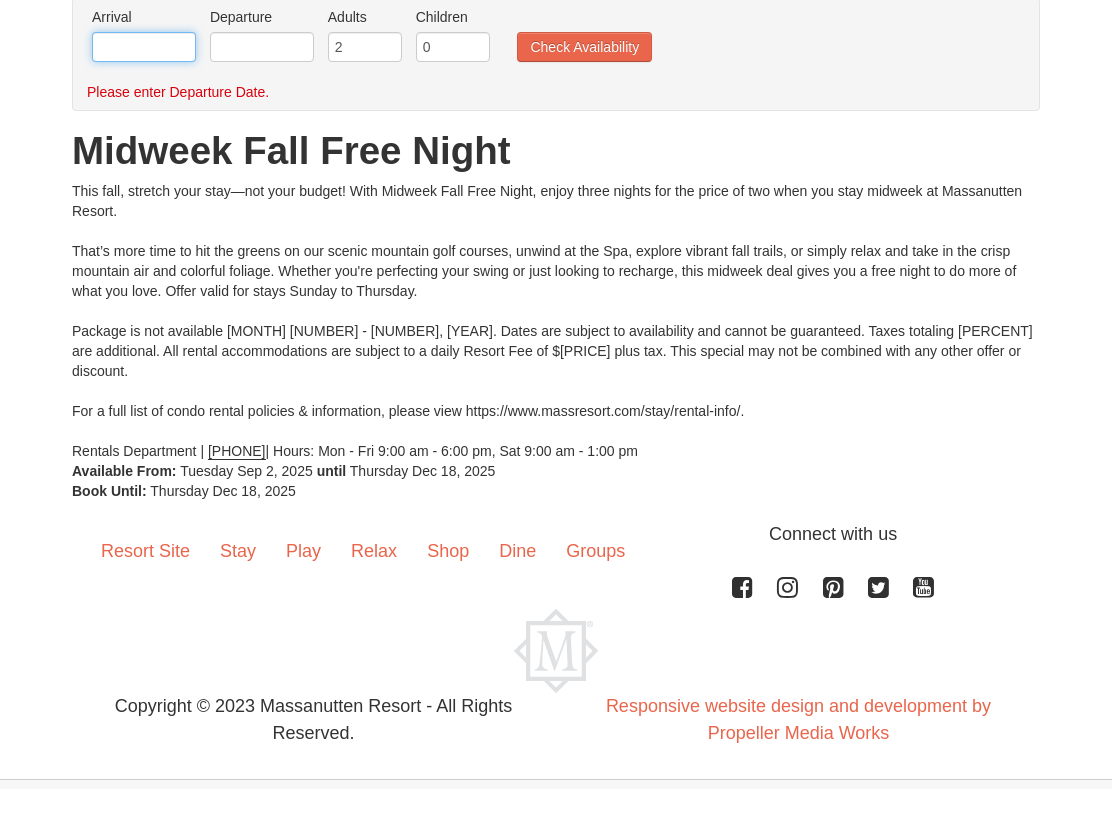 click at bounding box center (144, 72) 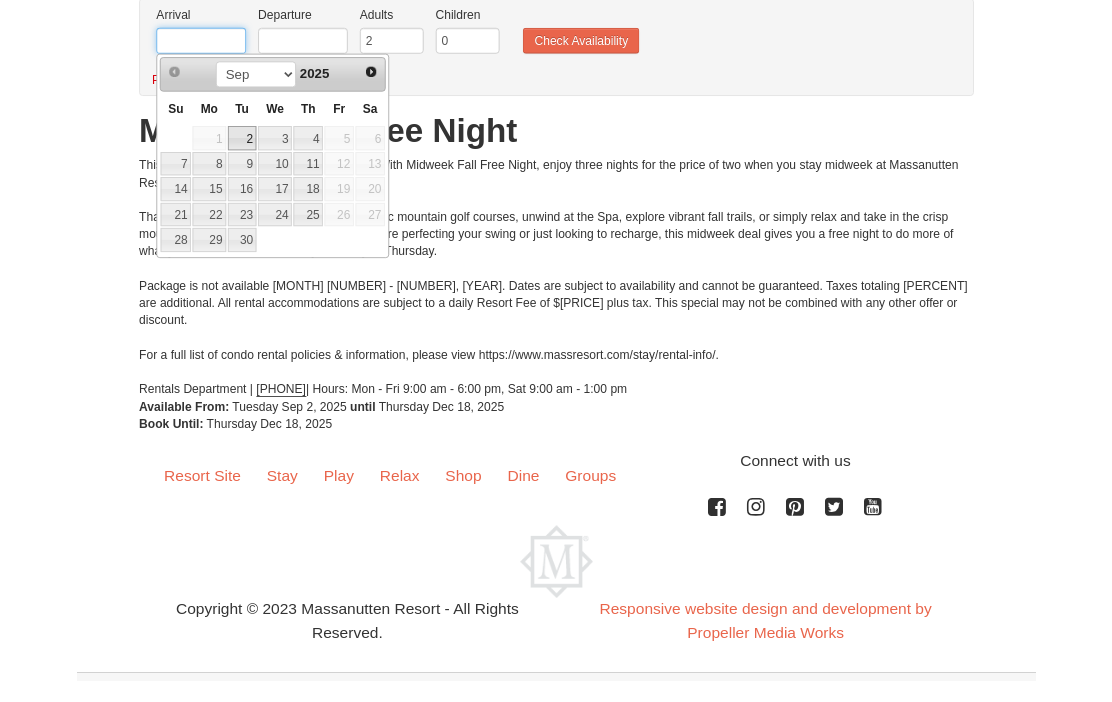 scroll, scrollTop: 151, scrollLeft: 0, axis: vertical 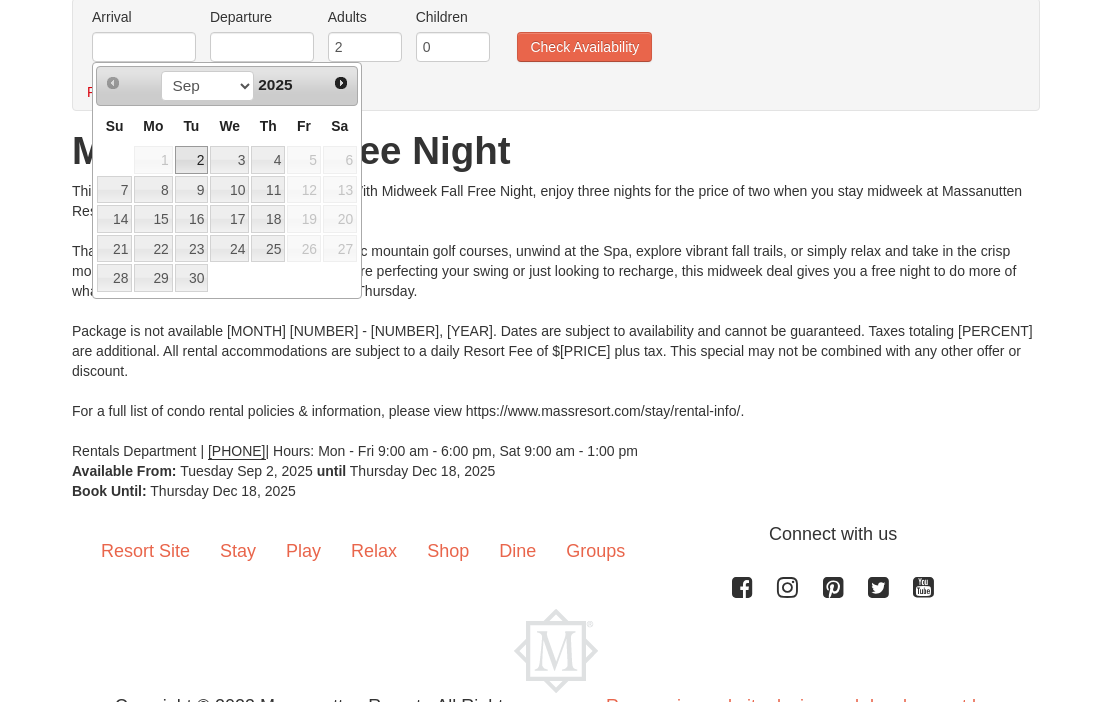 click on "Prev" at bounding box center (113, 83) 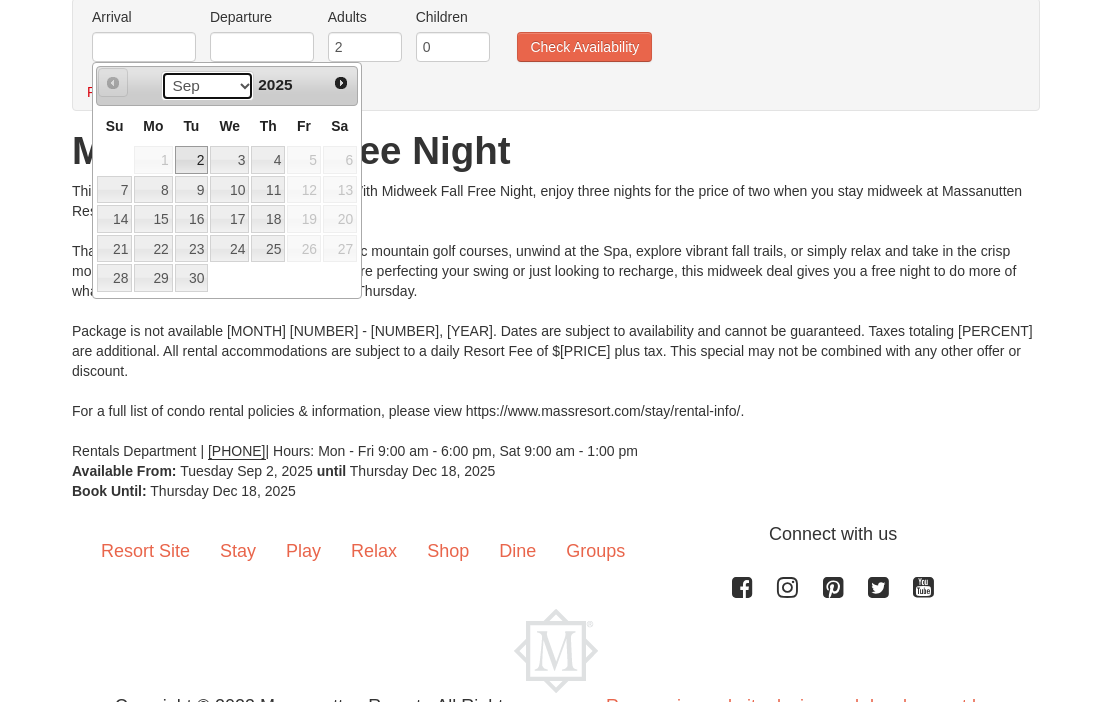 click on "Sep Oct Nov Dec" at bounding box center (207, 86) 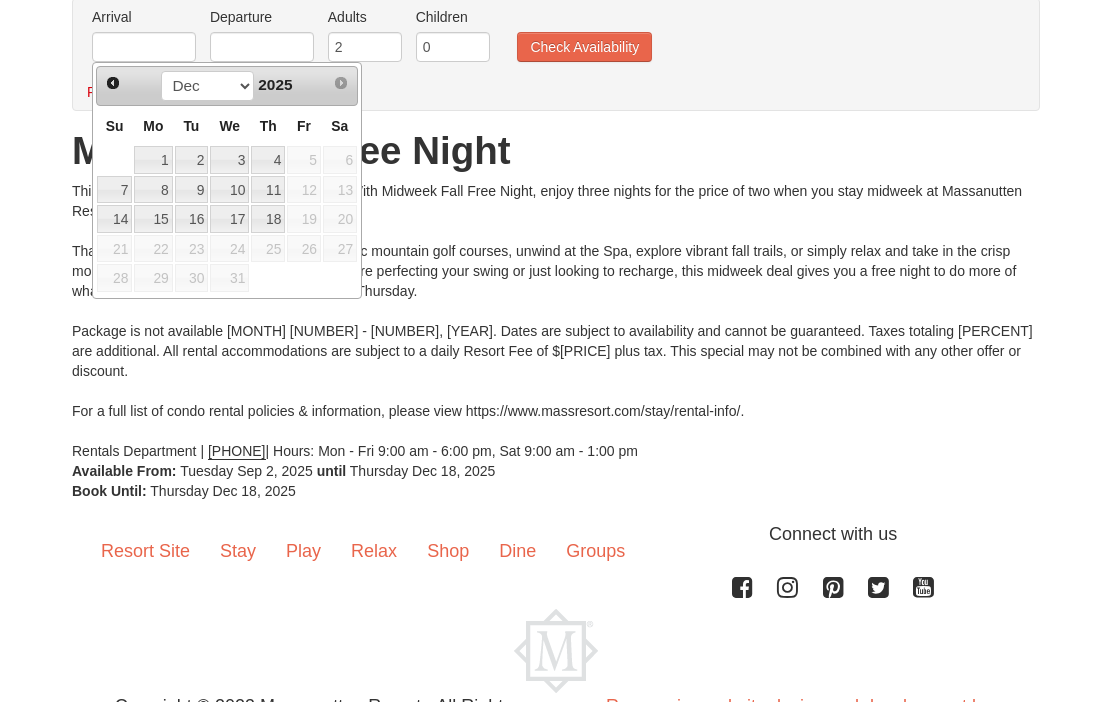 click on "Sep Oct Nov Dec" at bounding box center (207, 86) 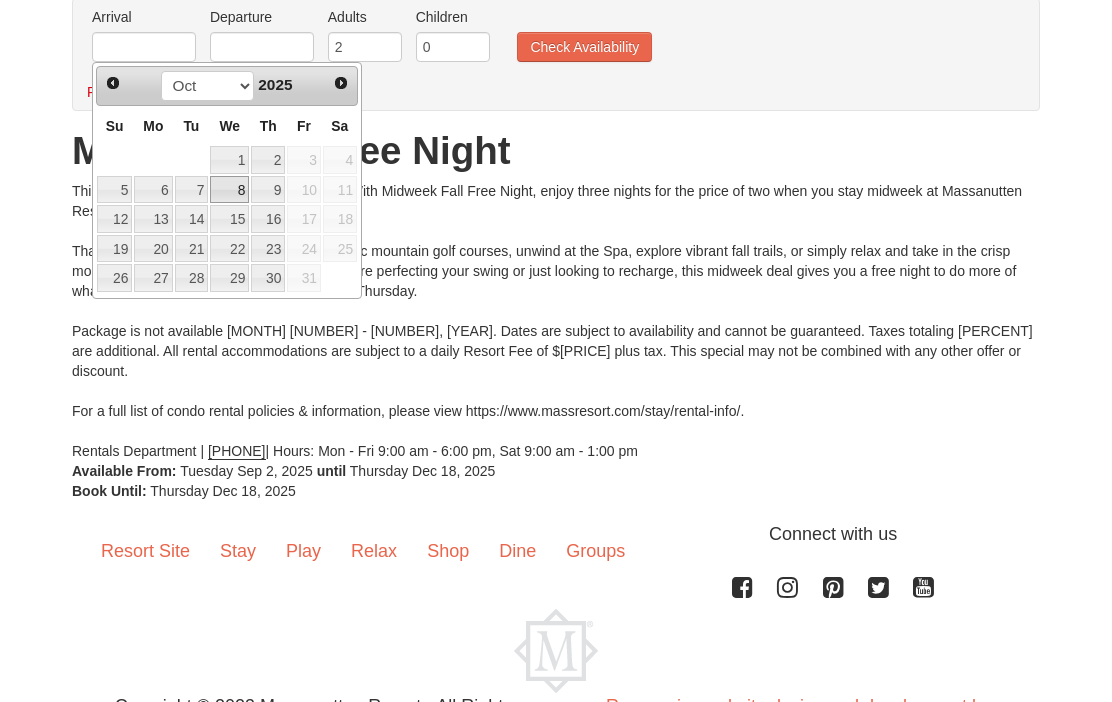 click on "8" at bounding box center (229, 190) 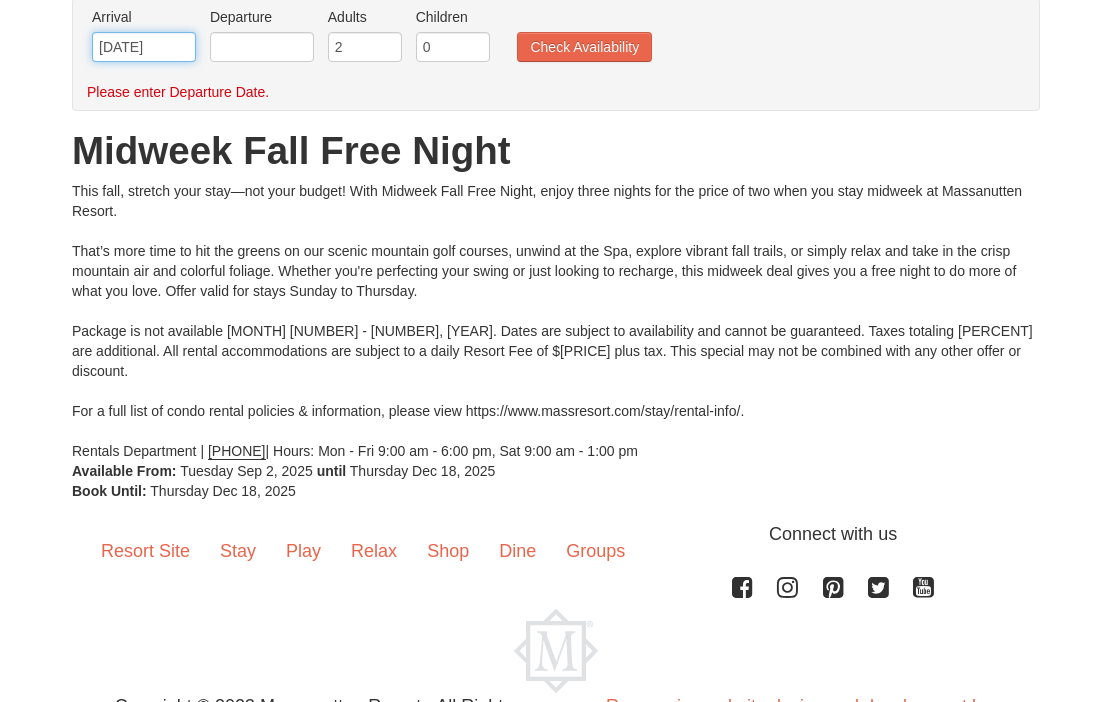 click on "10/08/2025" at bounding box center (144, 47) 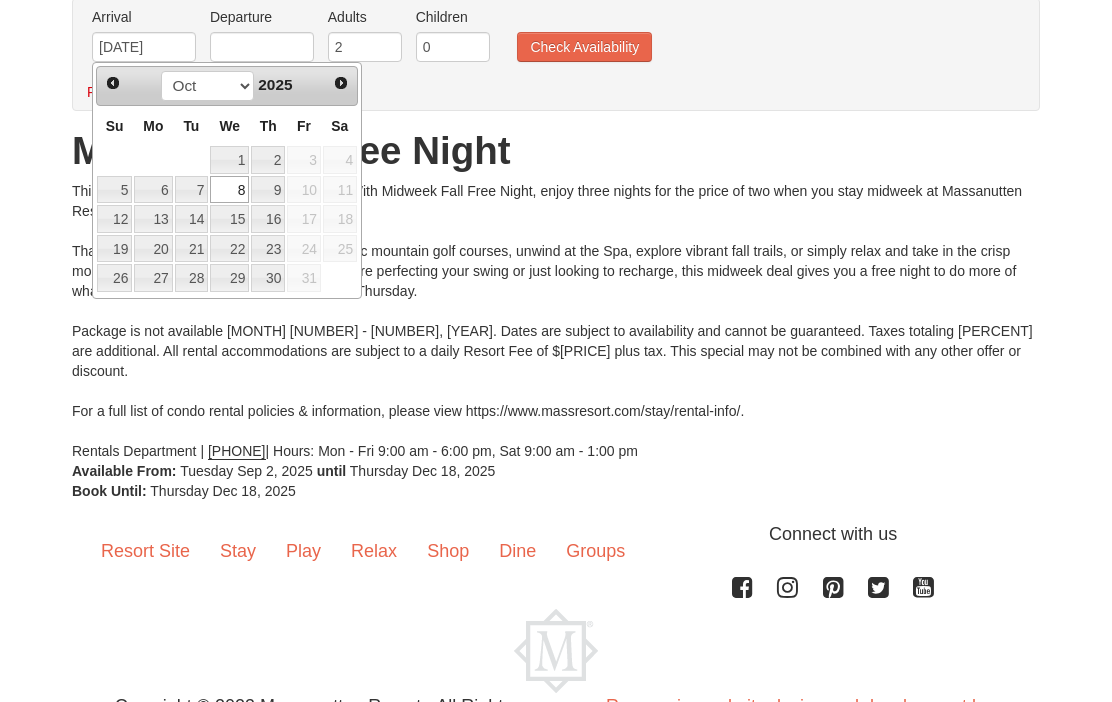 click on "Prev" at bounding box center [113, 83] 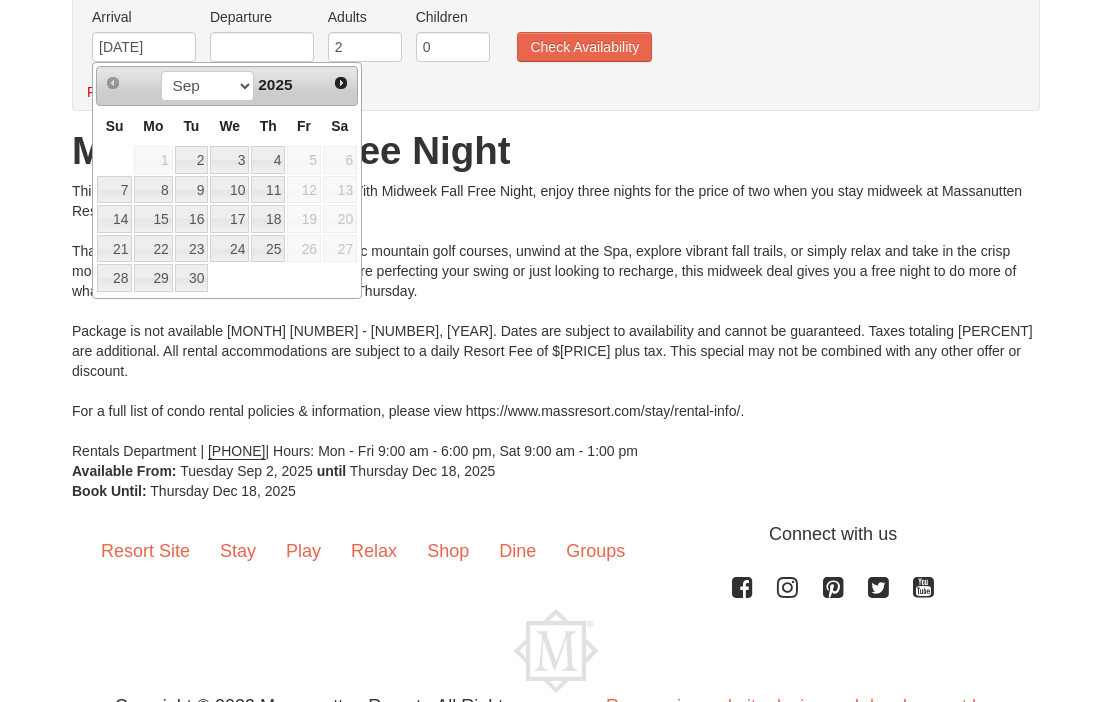 click on "Prev" at bounding box center (113, 83) 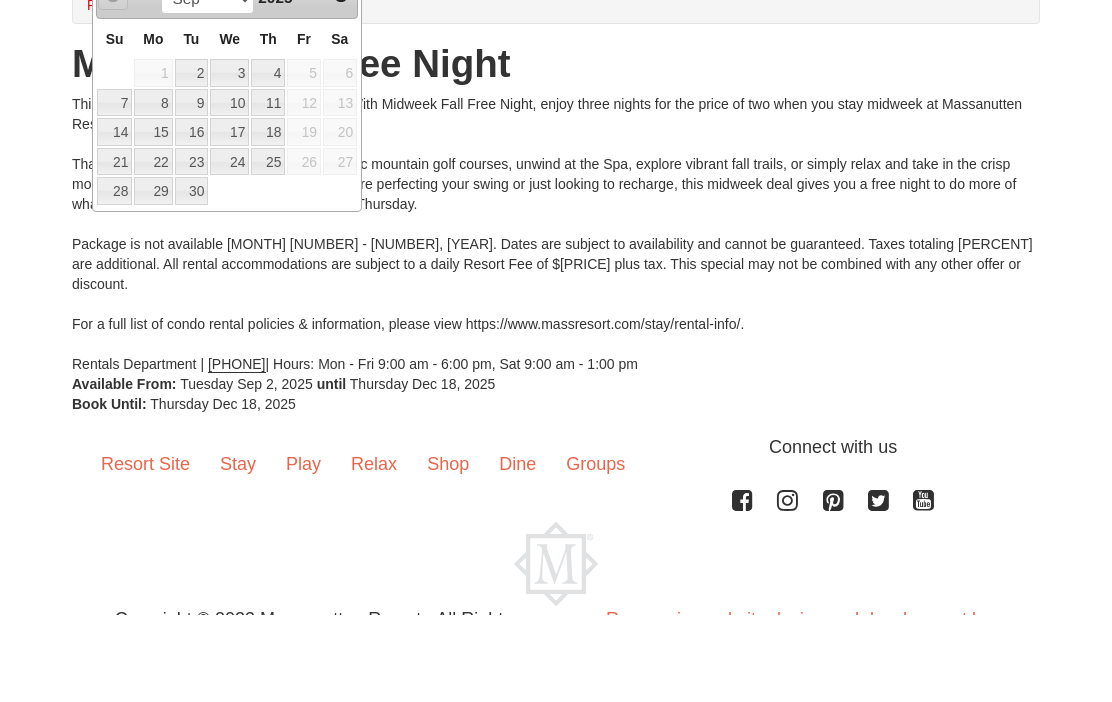 scroll, scrollTop: 238, scrollLeft: 0, axis: vertical 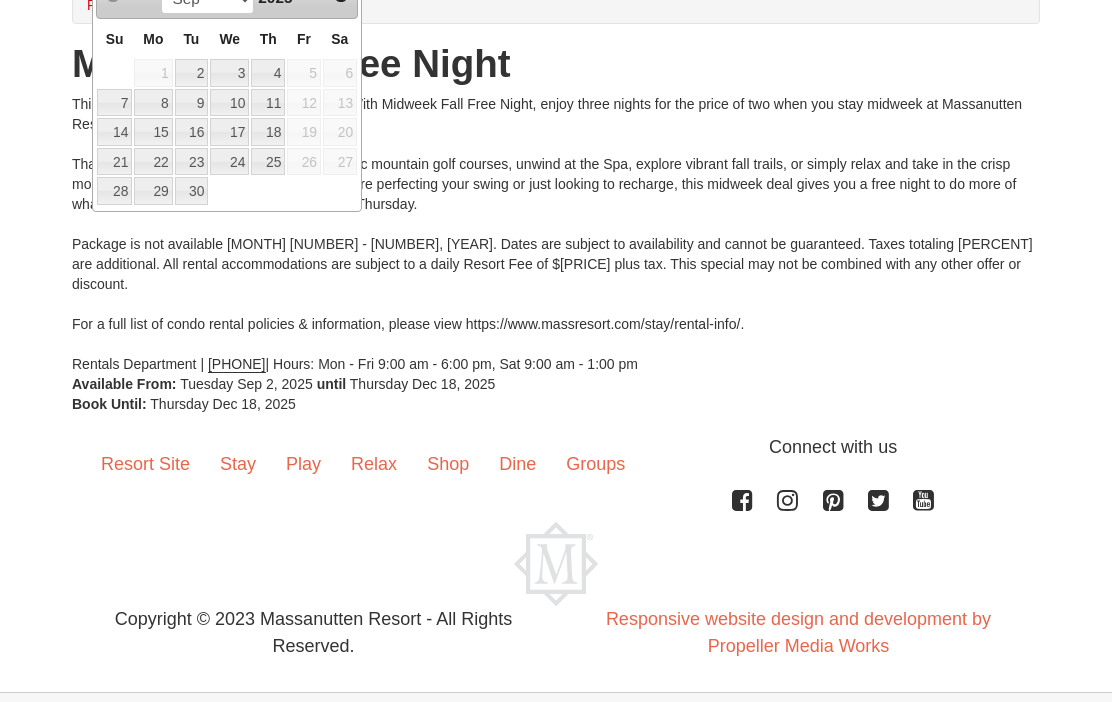 click on "From:
To:
Adults:
2
Children:
0
Change
Arrival Please format dates MM/DD/YYYY Please format dates MM/DD/YYYY
10/08/2025
Departure Please format dates MM/DD/YYYY Please format dates MM/DD/YYYY
Adults Please format dates MM/DD/YYYY
2
Children
0" at bounding box center (556, 162) 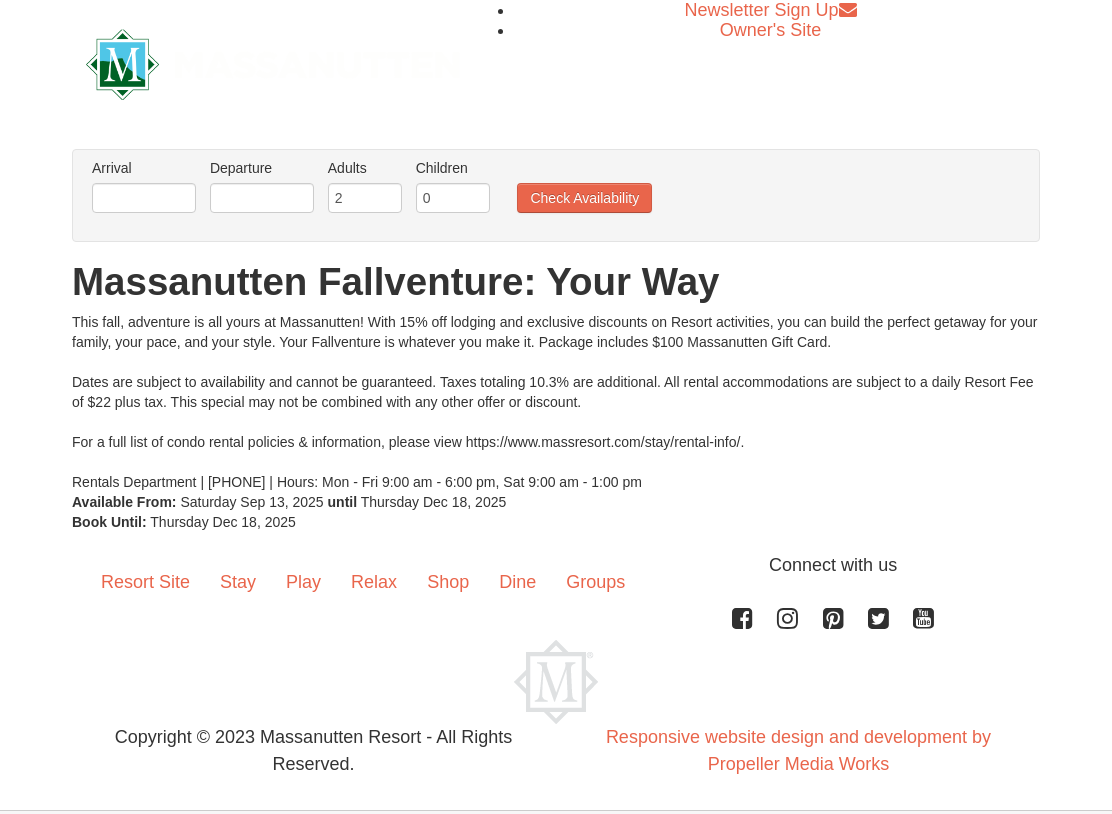 scroll, scrollTop: 0, scrollLeft: 0, axis: both 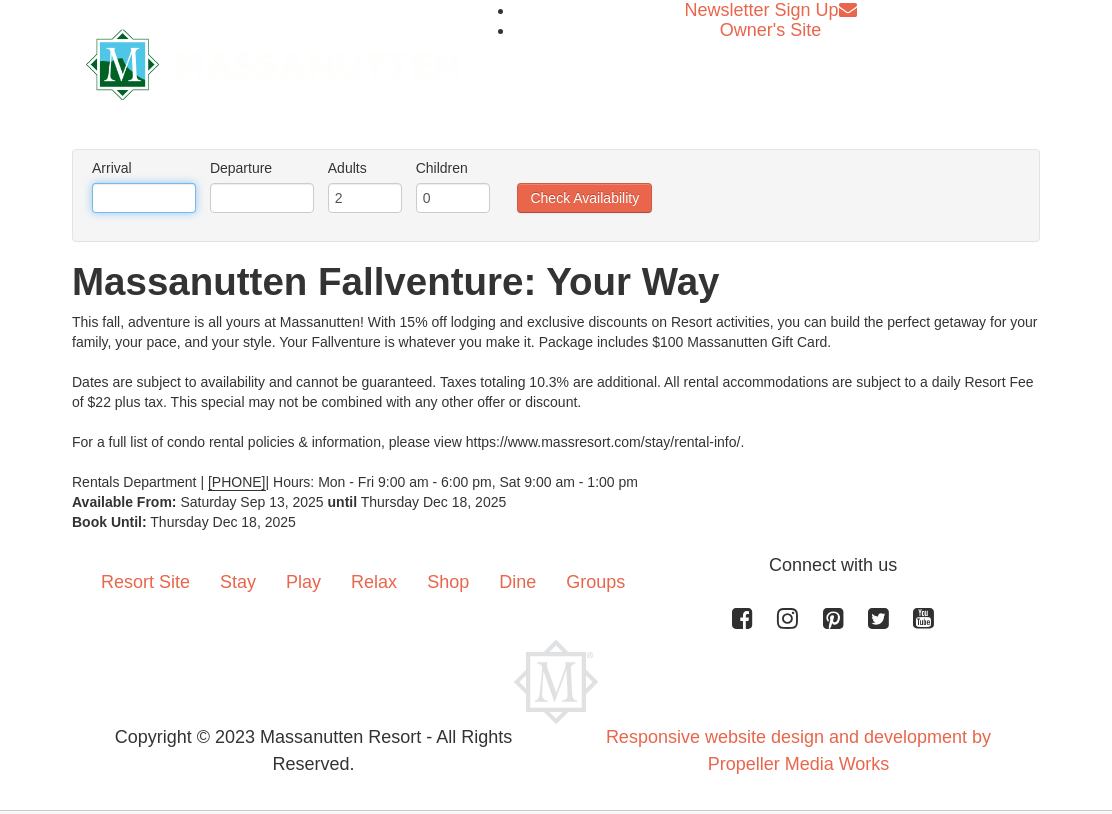 click at bounding box center (144, 198) 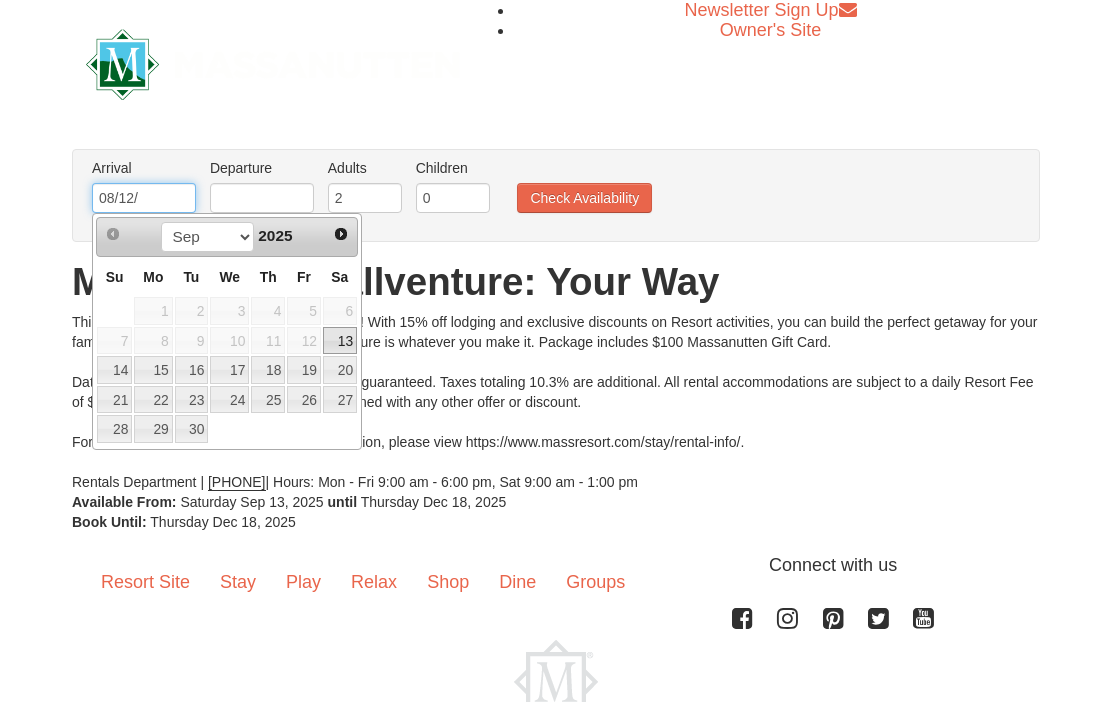 type on "8/12" 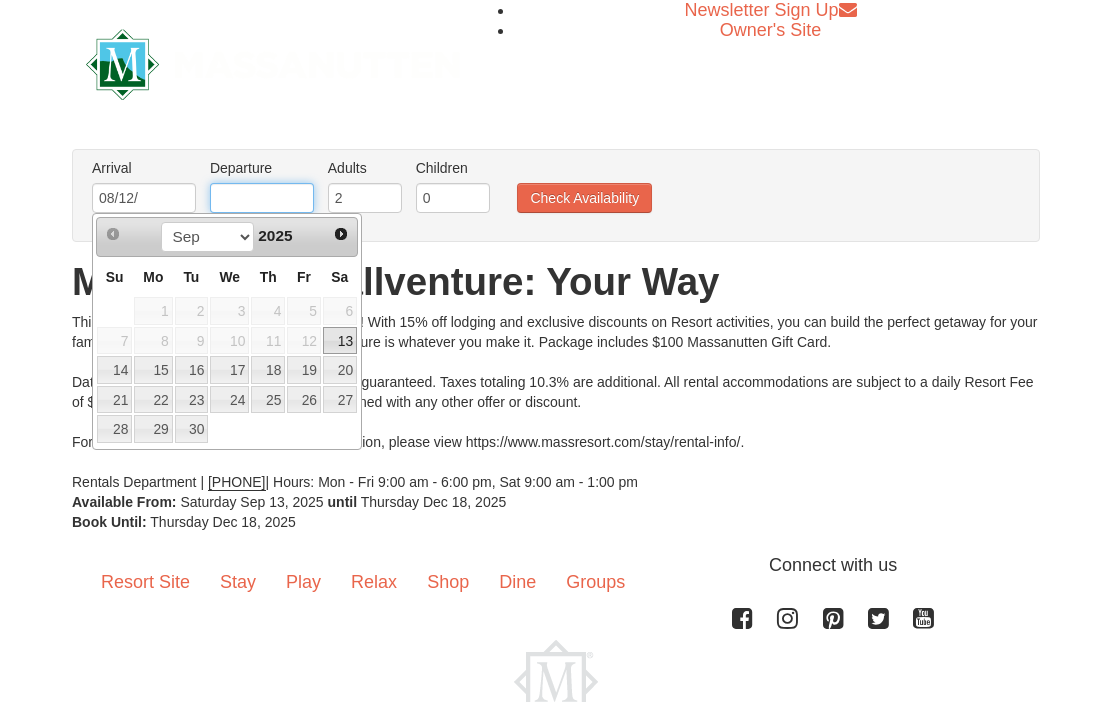 click at bounding box center [262, 198] 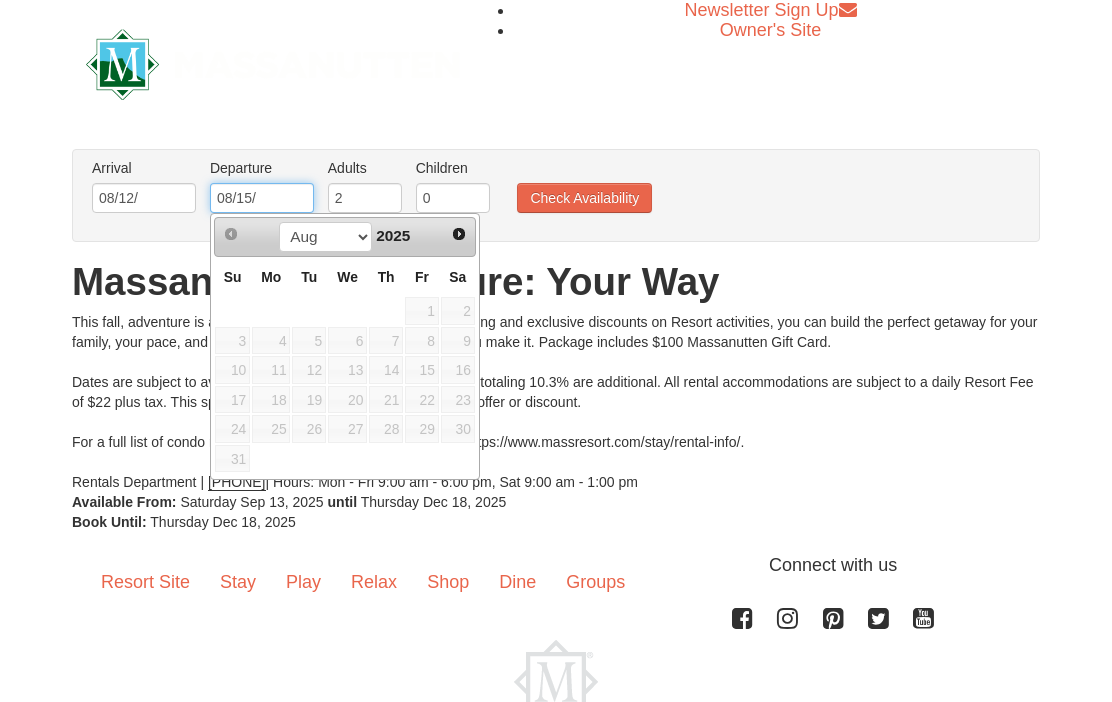 type on "[DATE]" 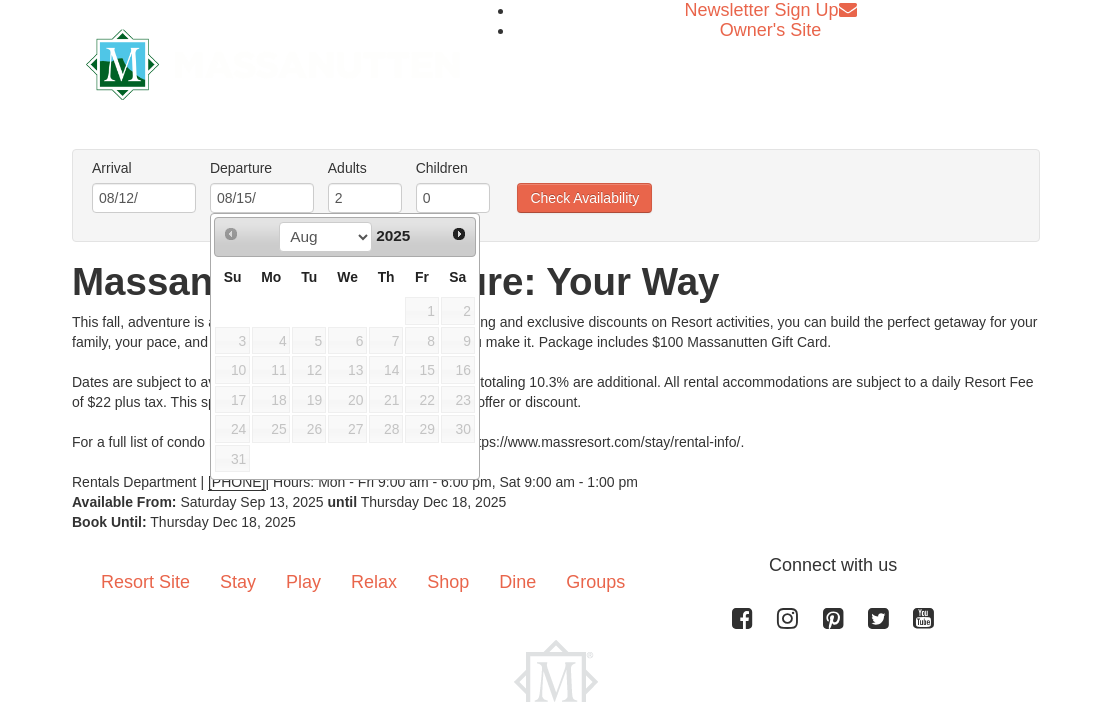 click on "Check Availability" at bounding box center (584, 198) 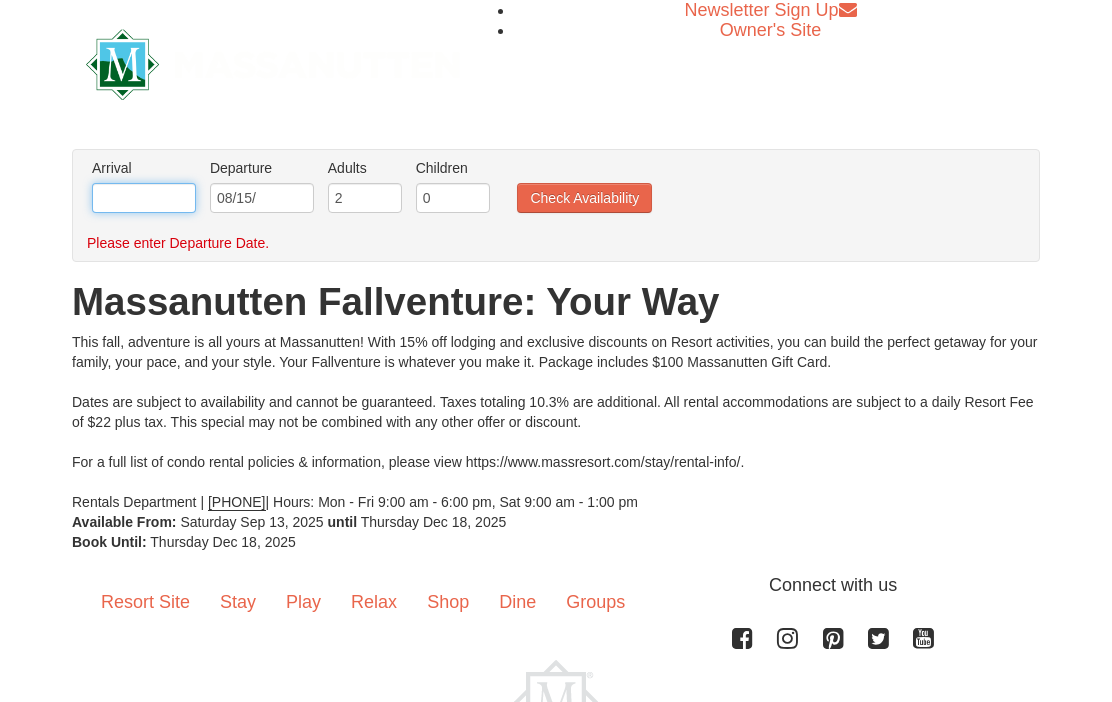 click at bounding box center [144, 198] 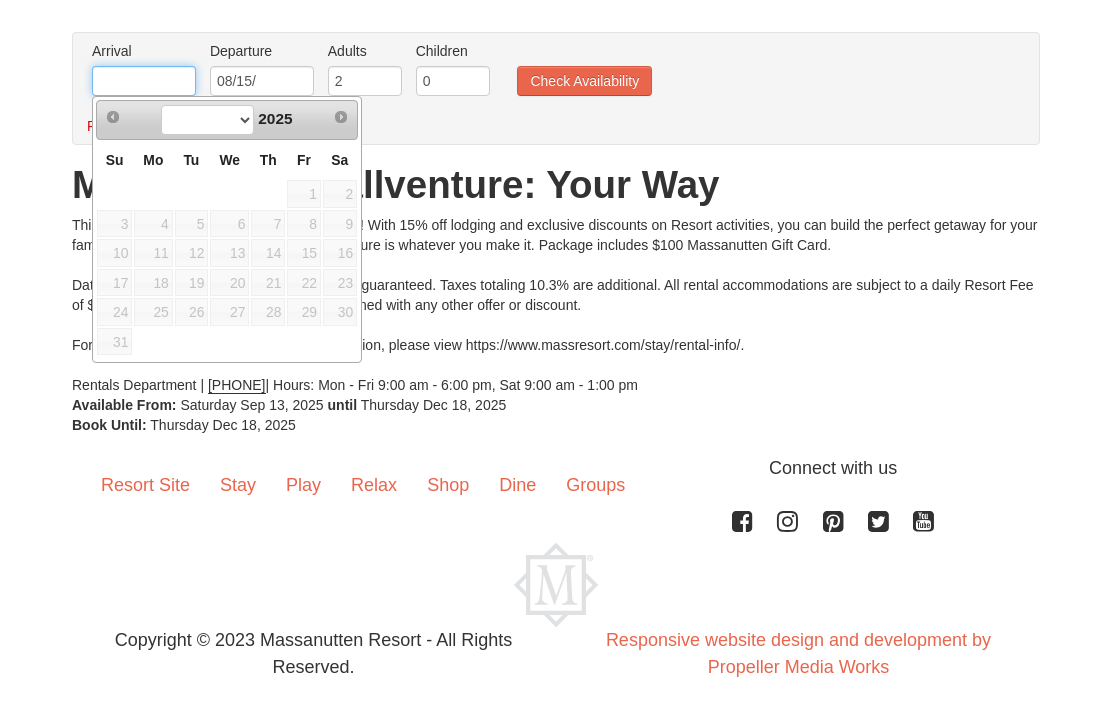 scroll, scrollTop: 116, scrollLeft: 0, axis: vertical 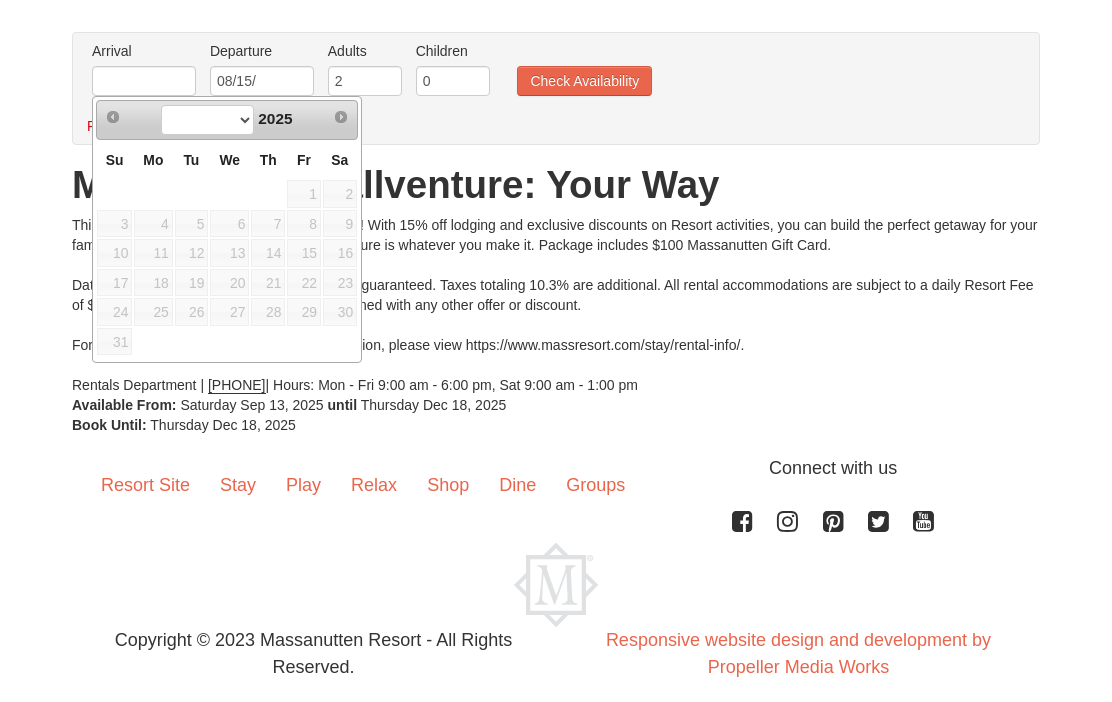 click on "12" at bounding box center [192, 254] 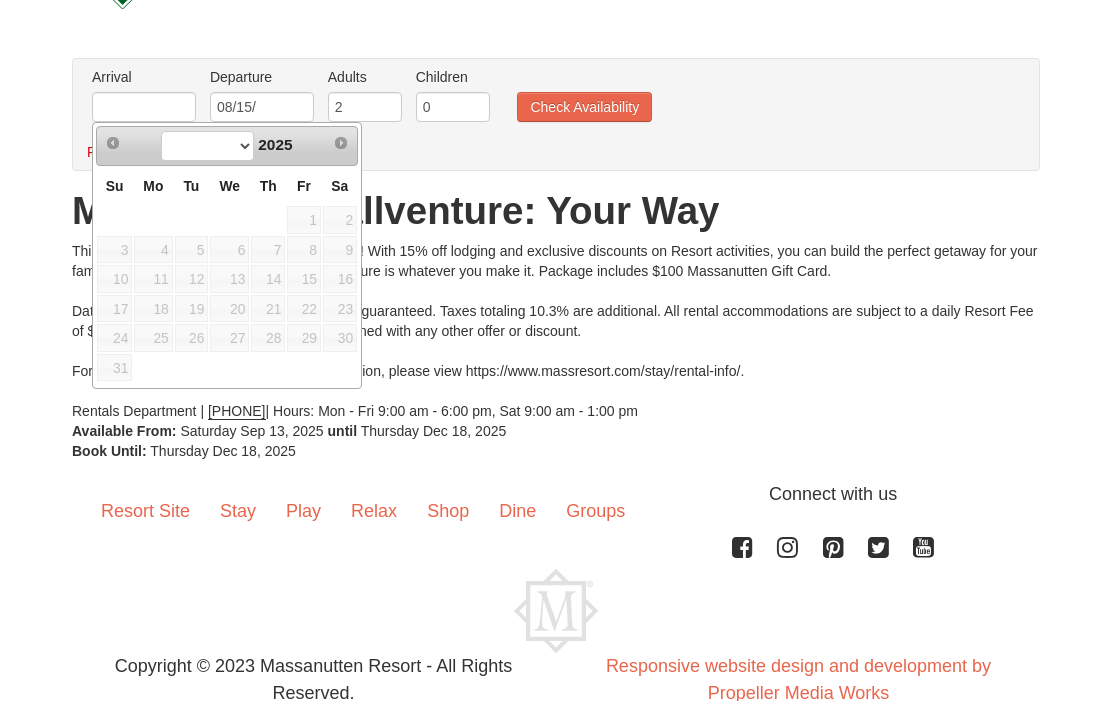click on "12" at bounding box center (192, 280) 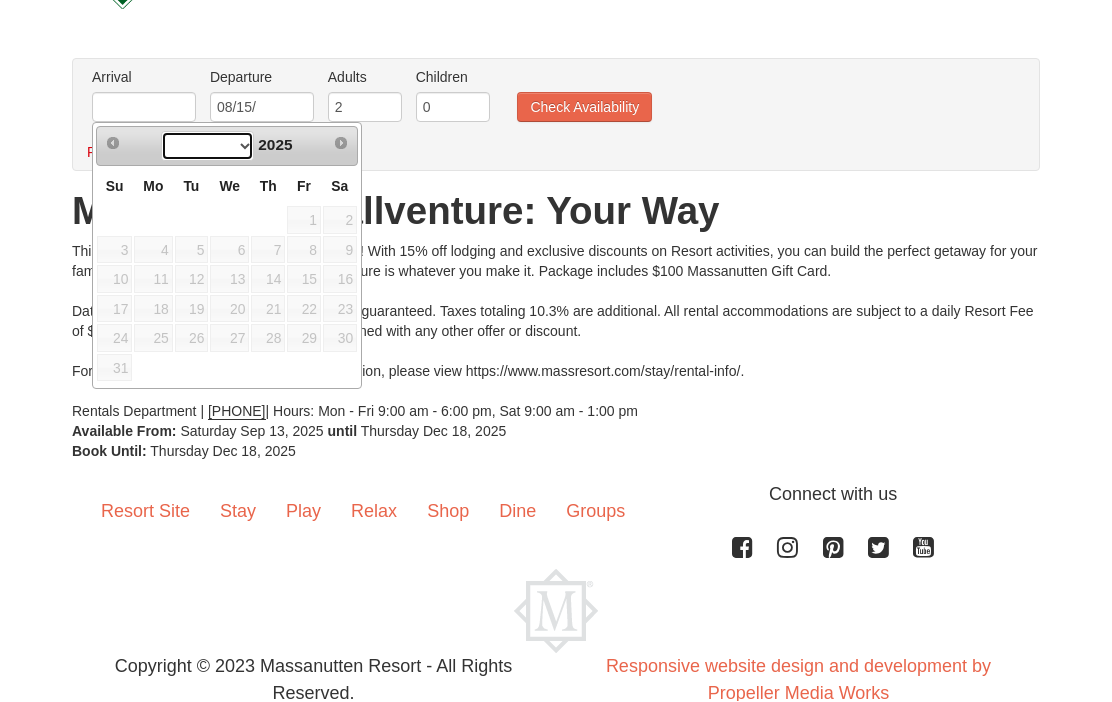click at bounding box center [207, 147] 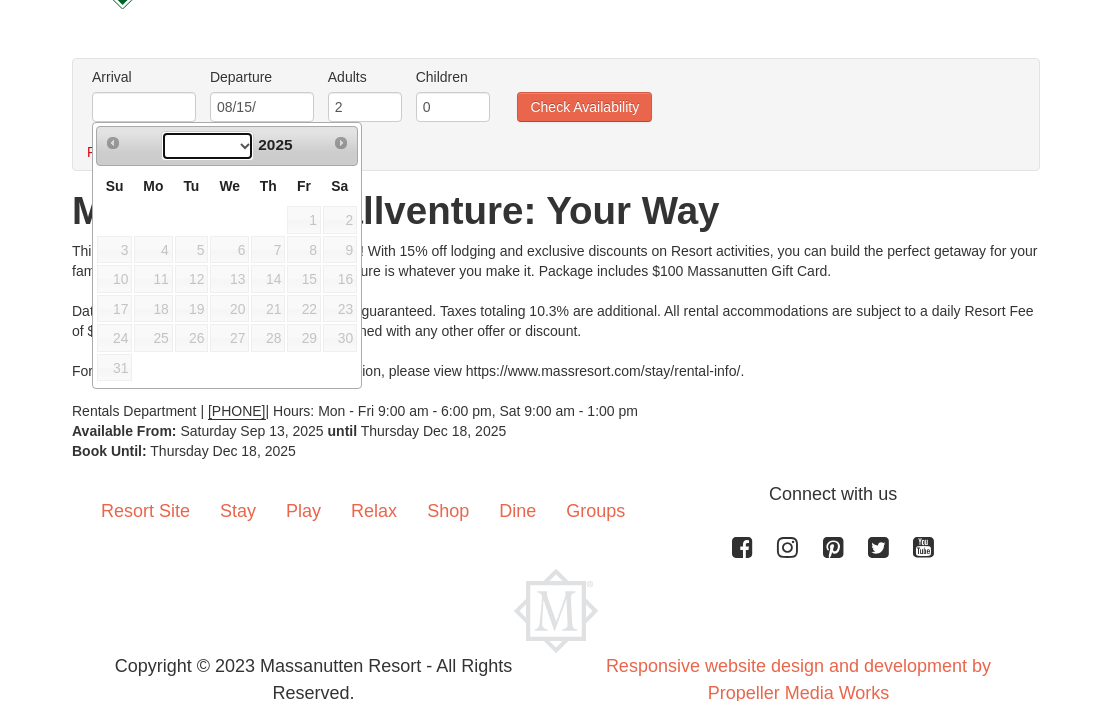 click on "Please enter Departure Date." at bounding box center [545, 153] 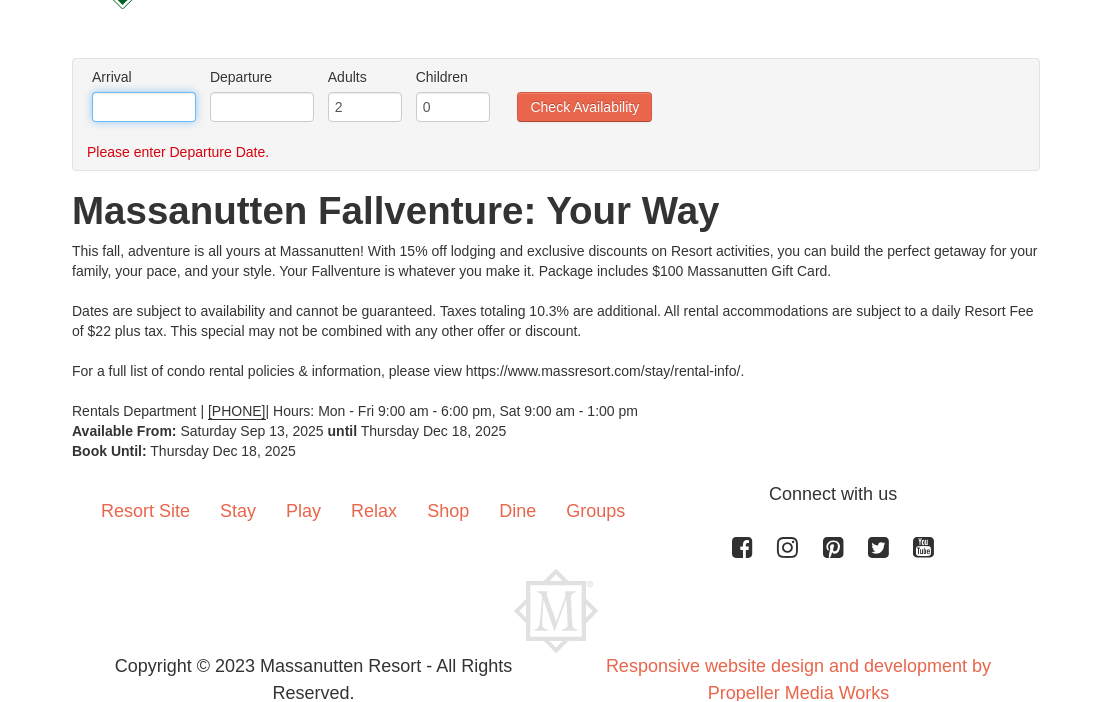 click at bounding box center (144, 108) 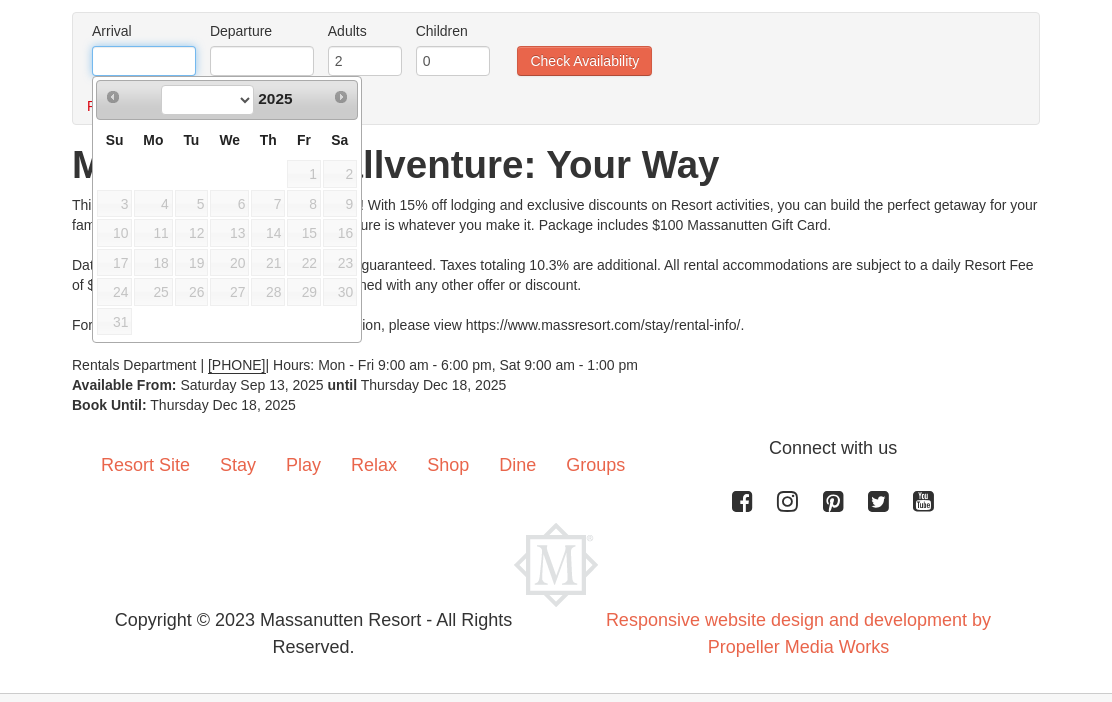 scroll, scrollTop: 177, scrollLeft: 0, axis: vertical 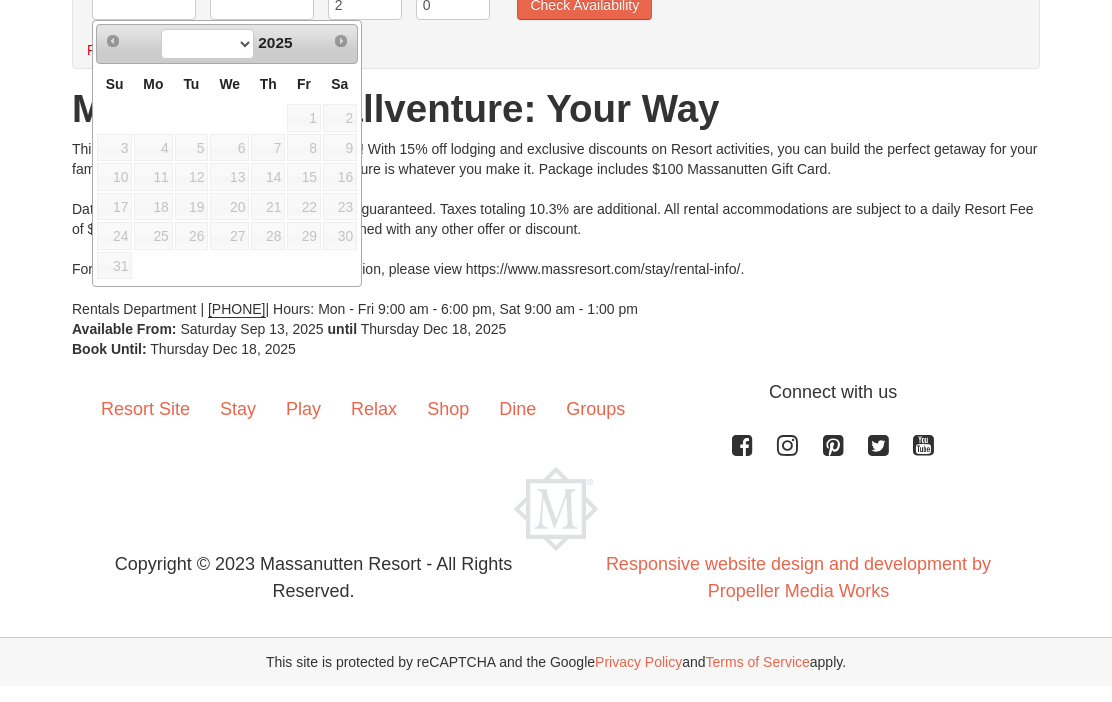click at bounding box center [207, 60] 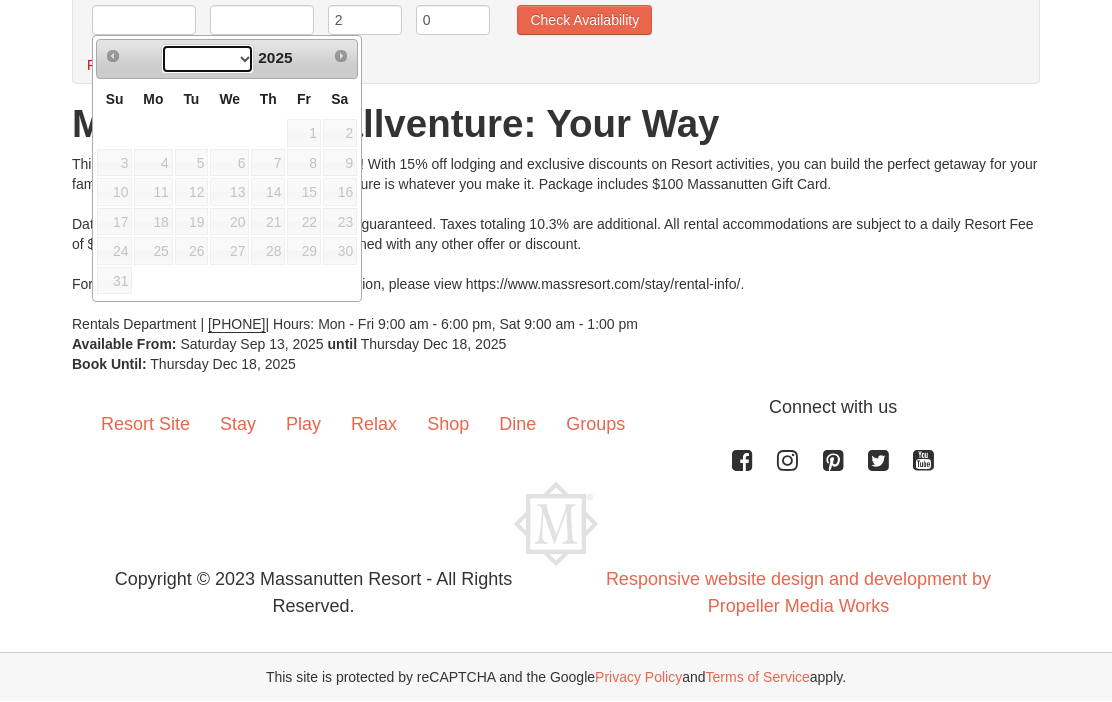 click on "Please enter Departure Date." at bounding box center [545, 66] 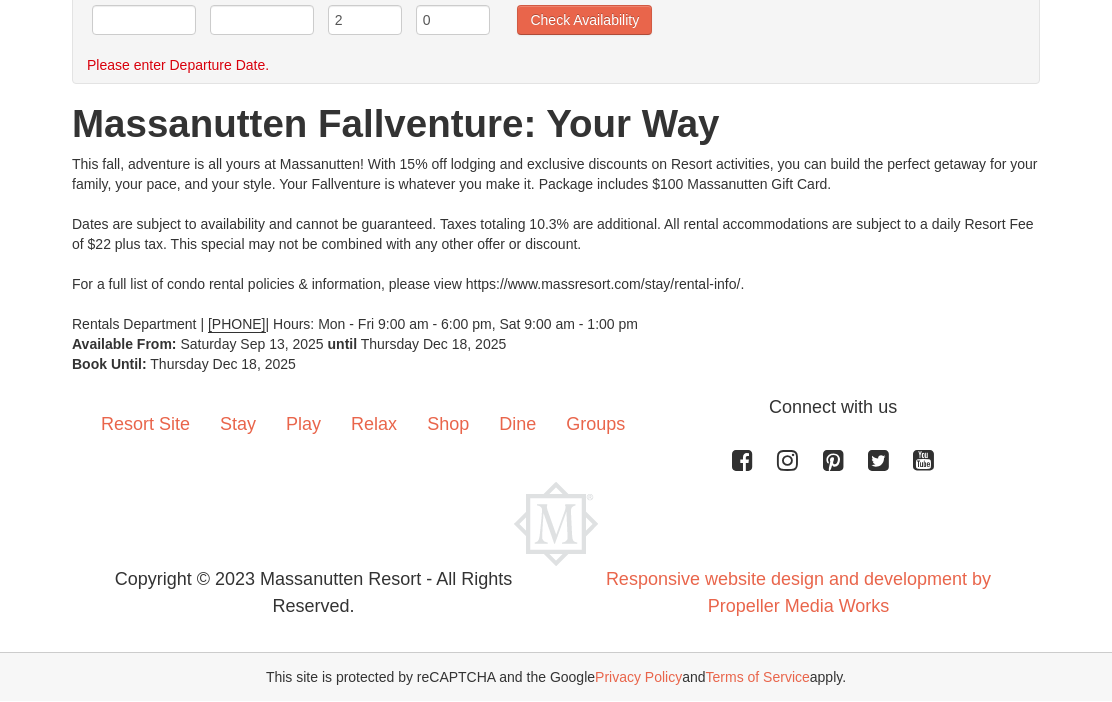 click on "Check Availability" at bounding box center (584, 21) 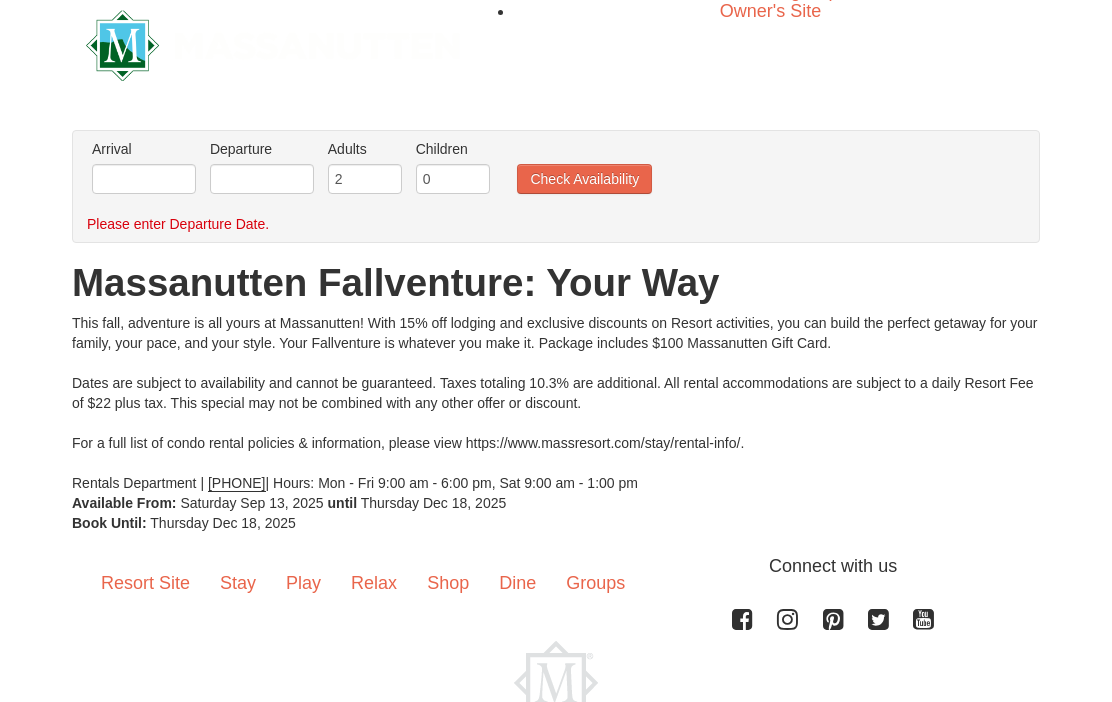 scroll, scrollTop: 0, scrollLeft: 0, axis: both 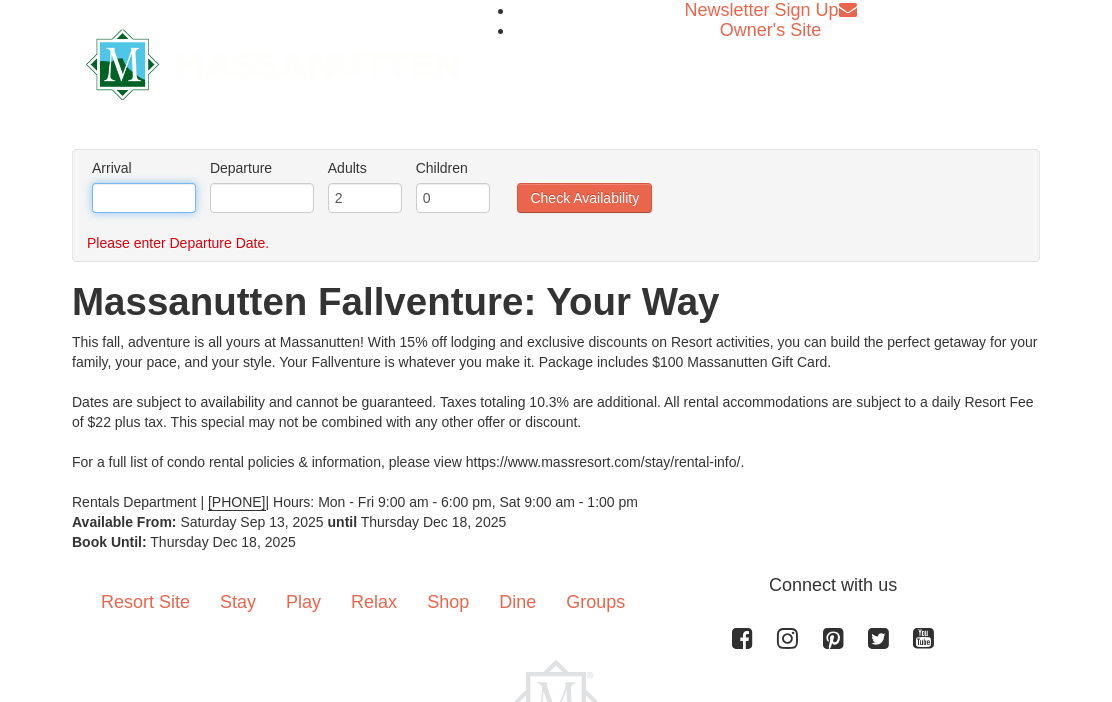 click at bounding box center [144, 198] 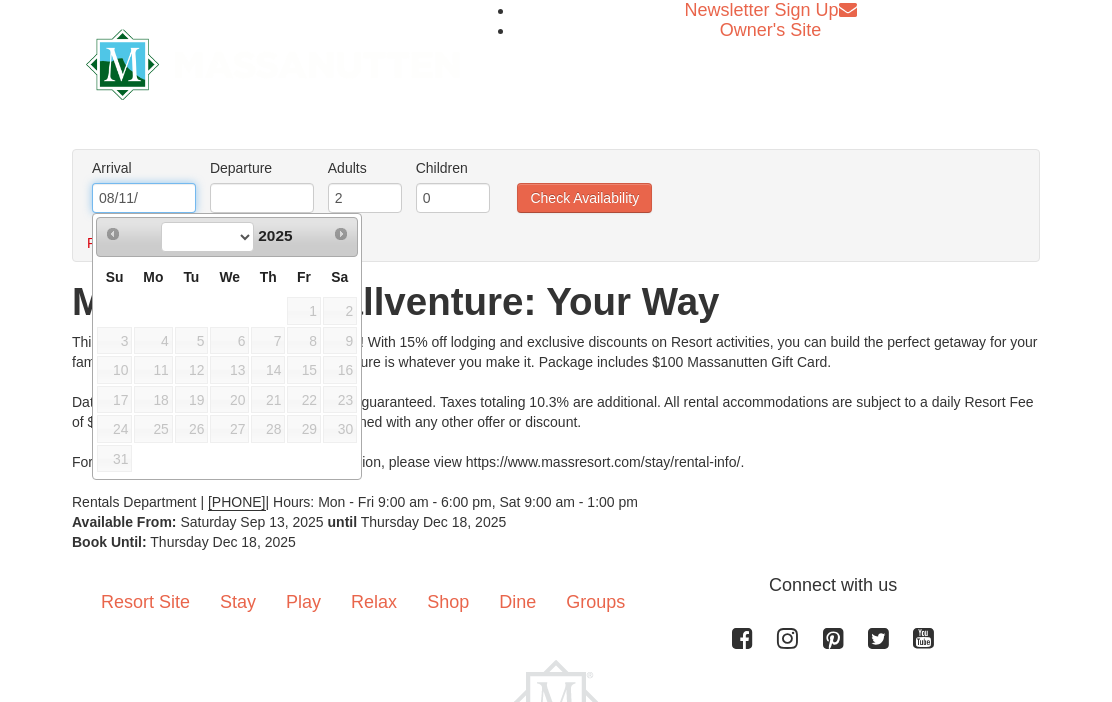 scroll, scrollTop: 24, scrollLeft: 0, axis: vertical 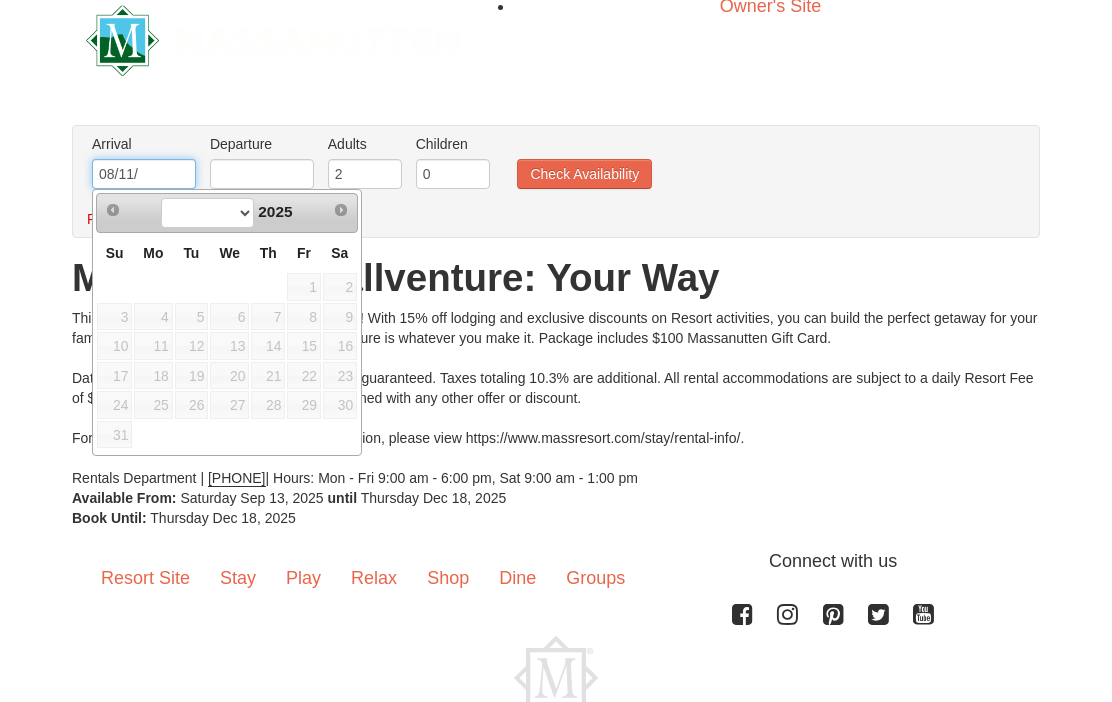 type on "8/11" 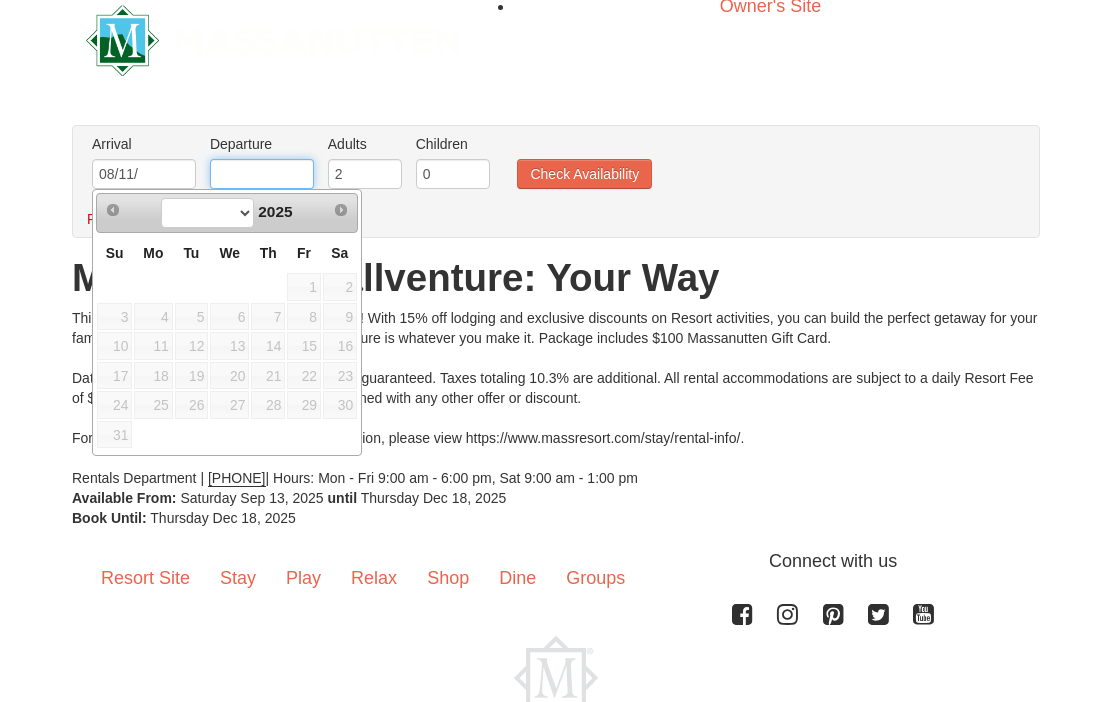click at bounding box center [262, 174] 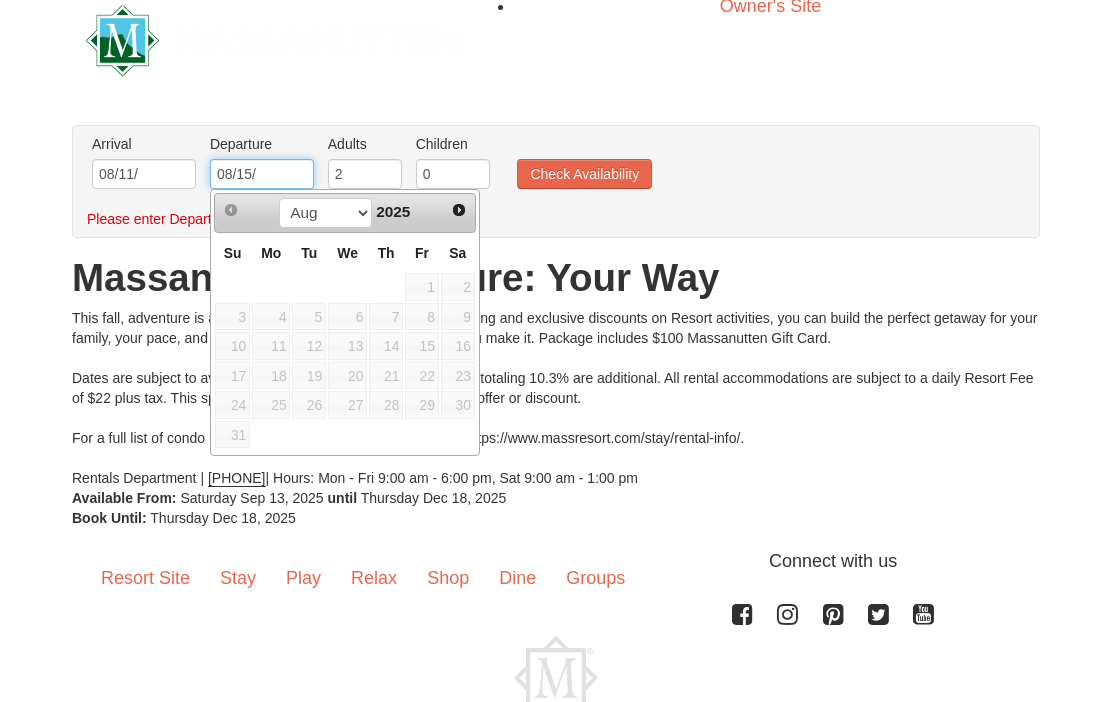 type on "8/15" 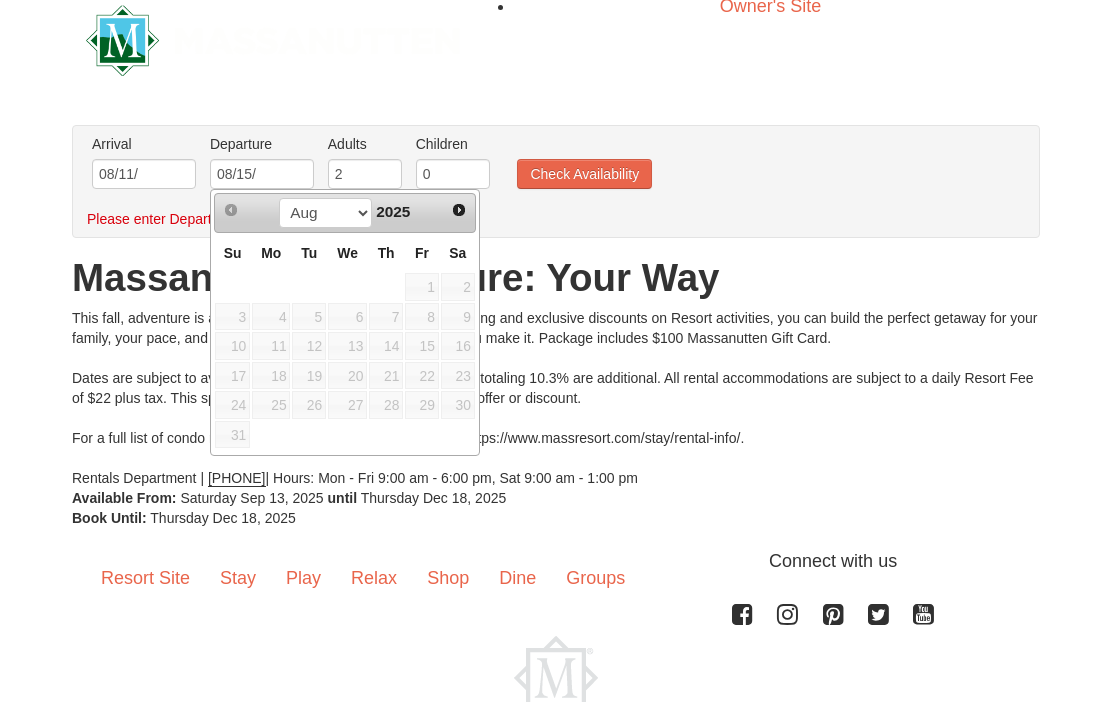click on "Check Availability" at bounding box center (584, 174) 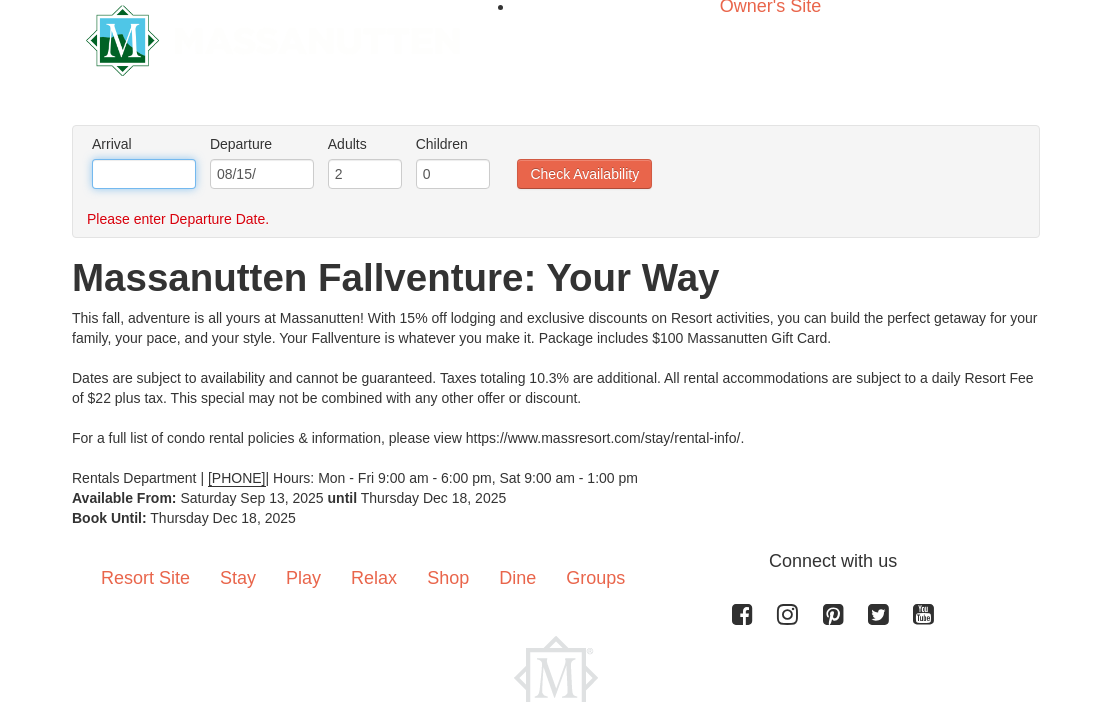 click at bounding box center (144, 174) 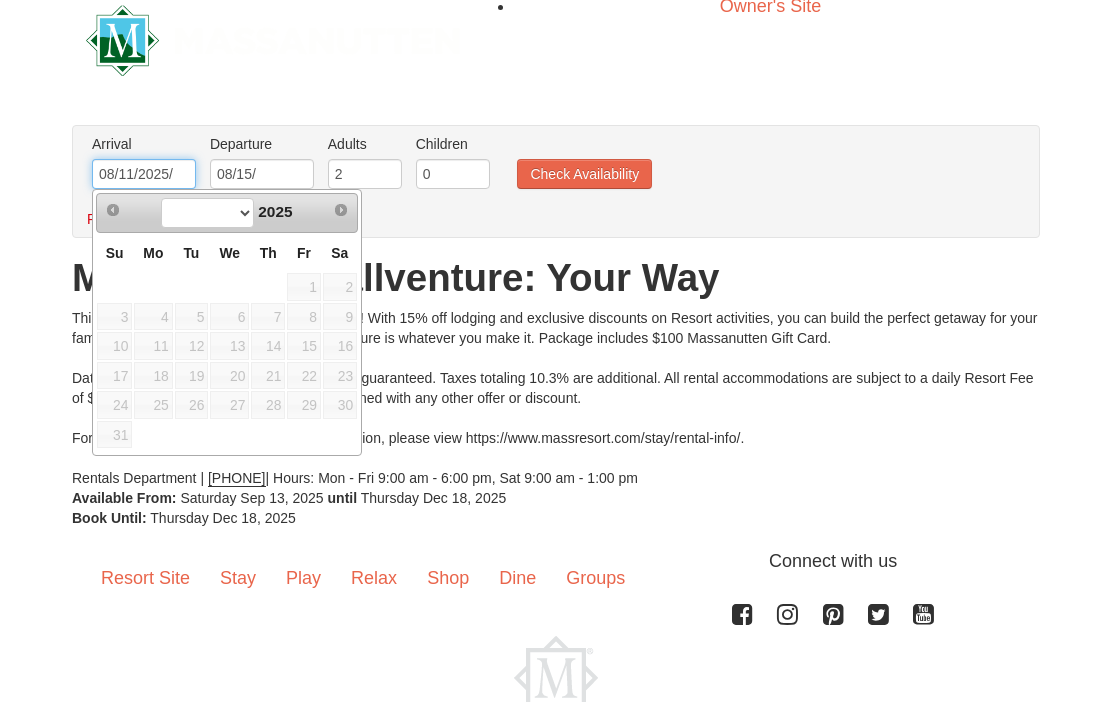 type on "8/11/2025" 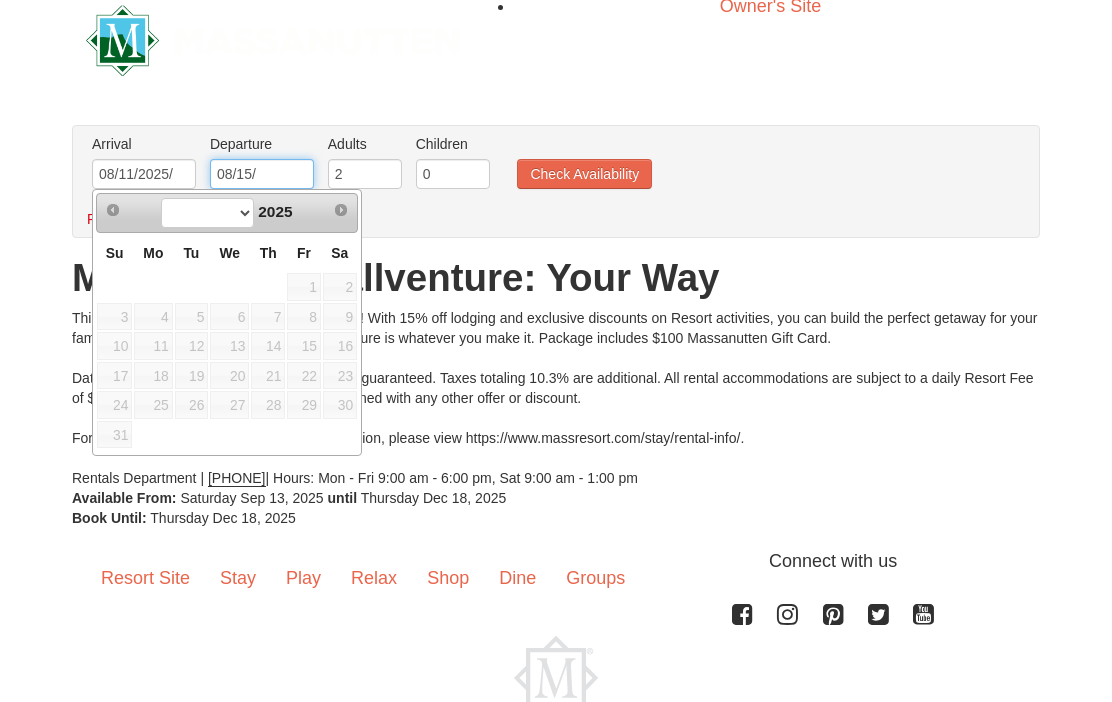 click on "8/15" at bounding box center (262, 174) 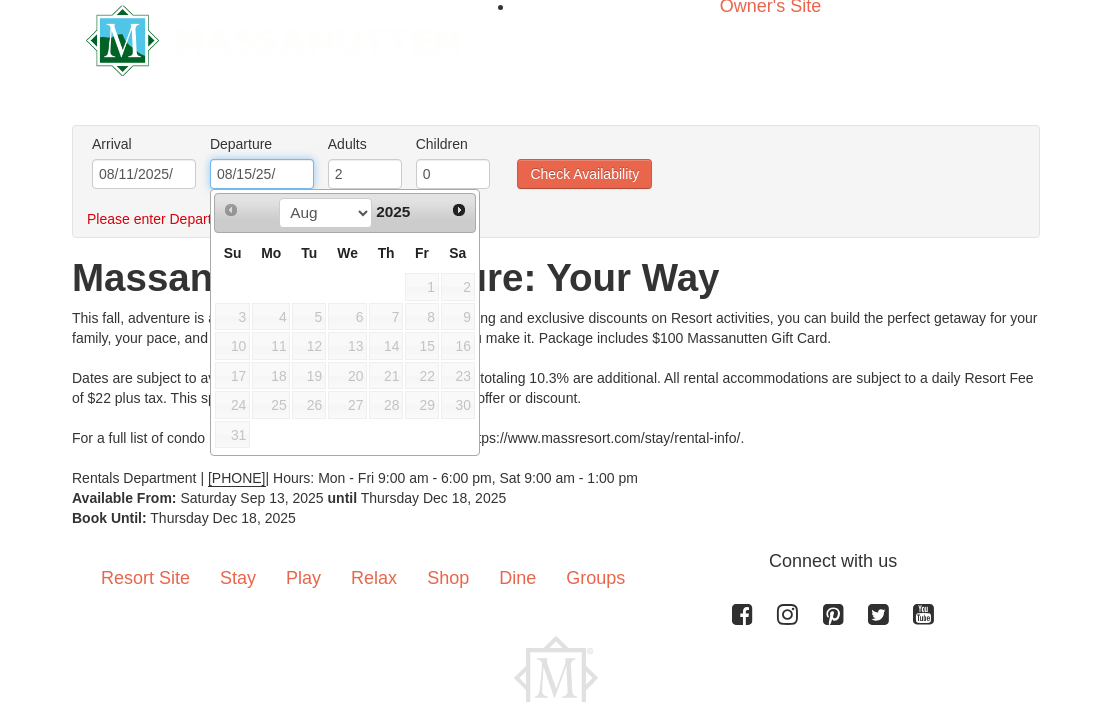 type on "8/15/25" 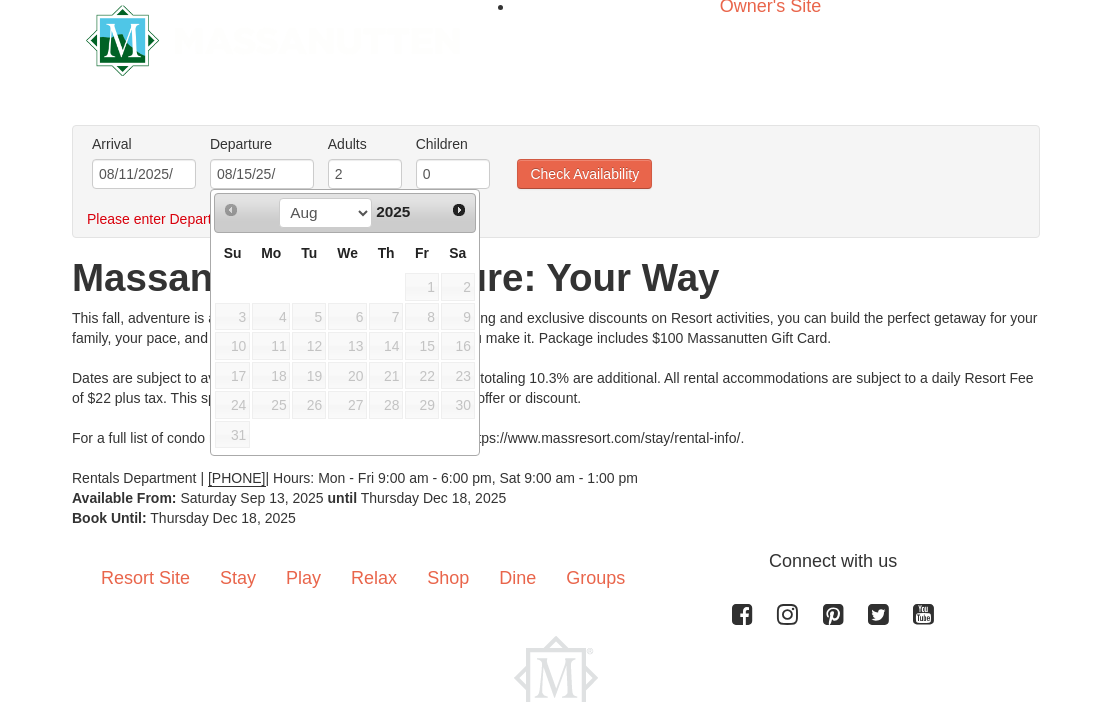 click on "Check Availability" at bounding box center [584, 174] 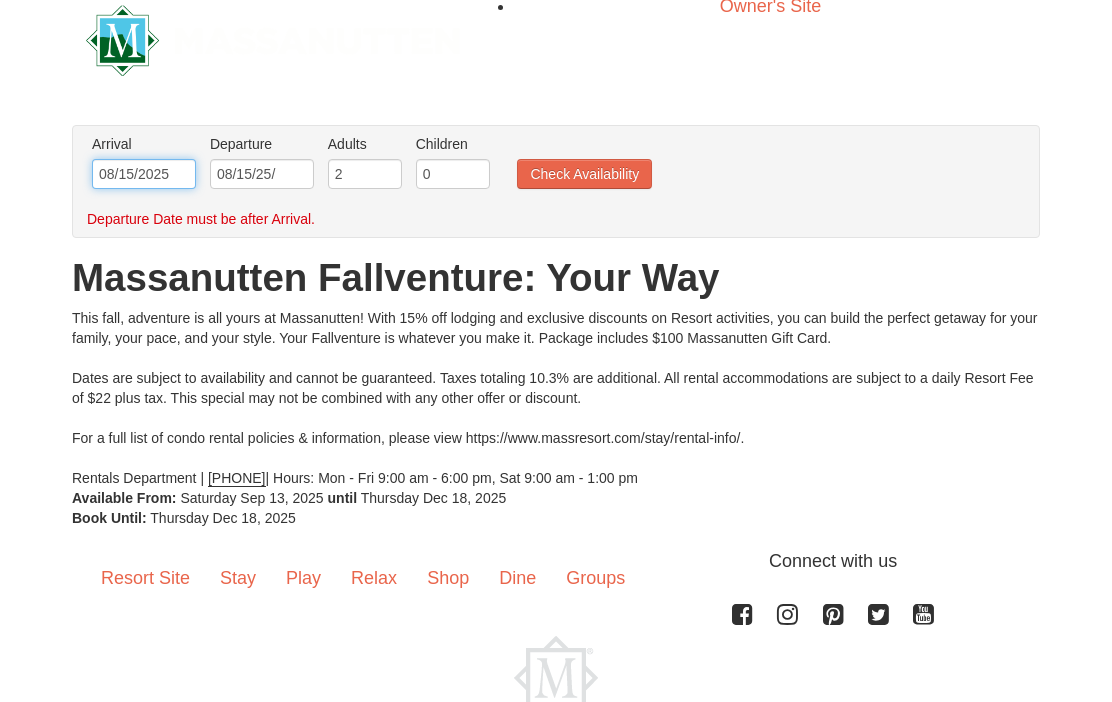 click on "08/15/2025" at bounding box center [144, 174] 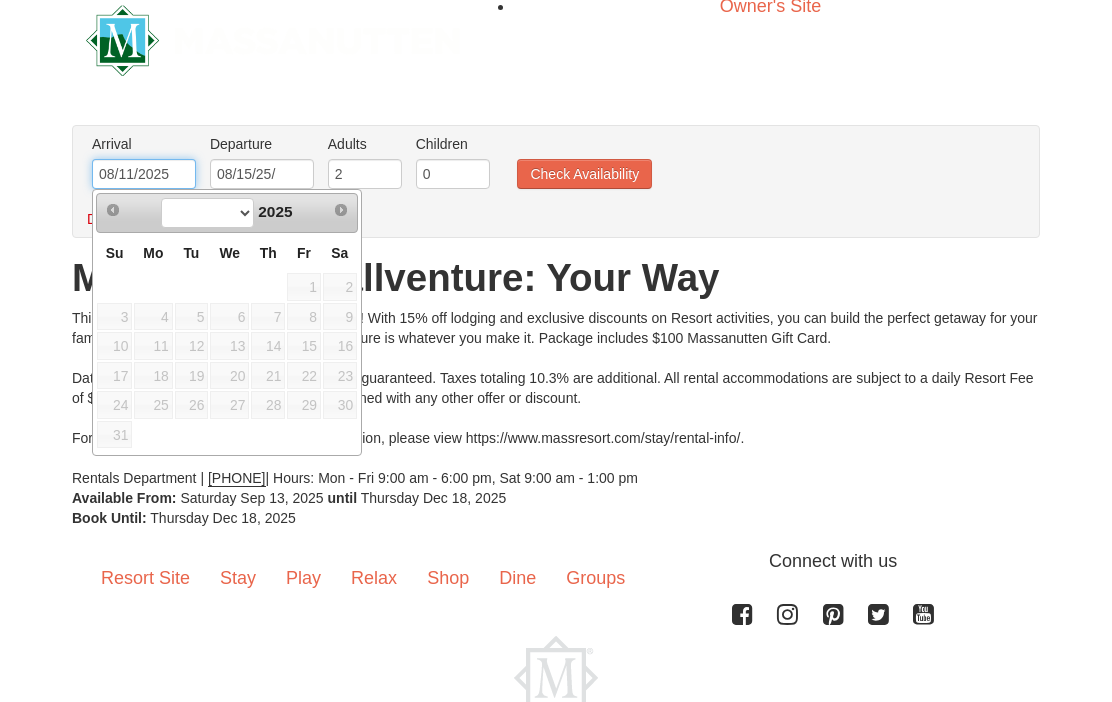 type on "08/11/2025" 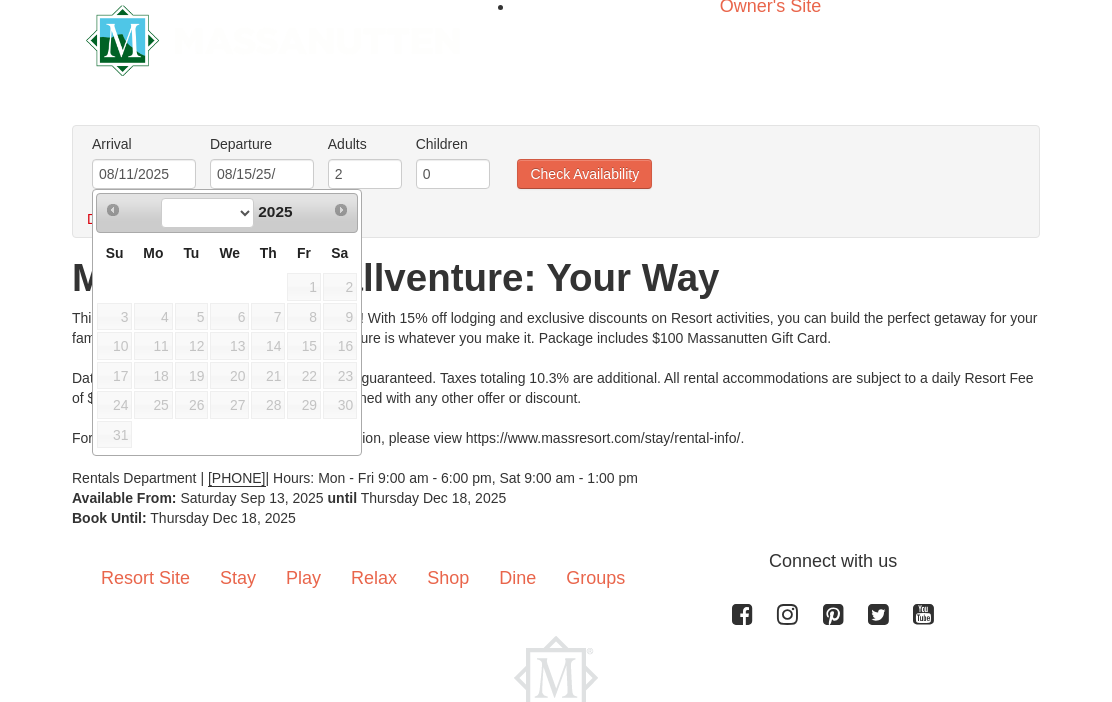 click on "Check Availability" at bounding box center [584, 174] 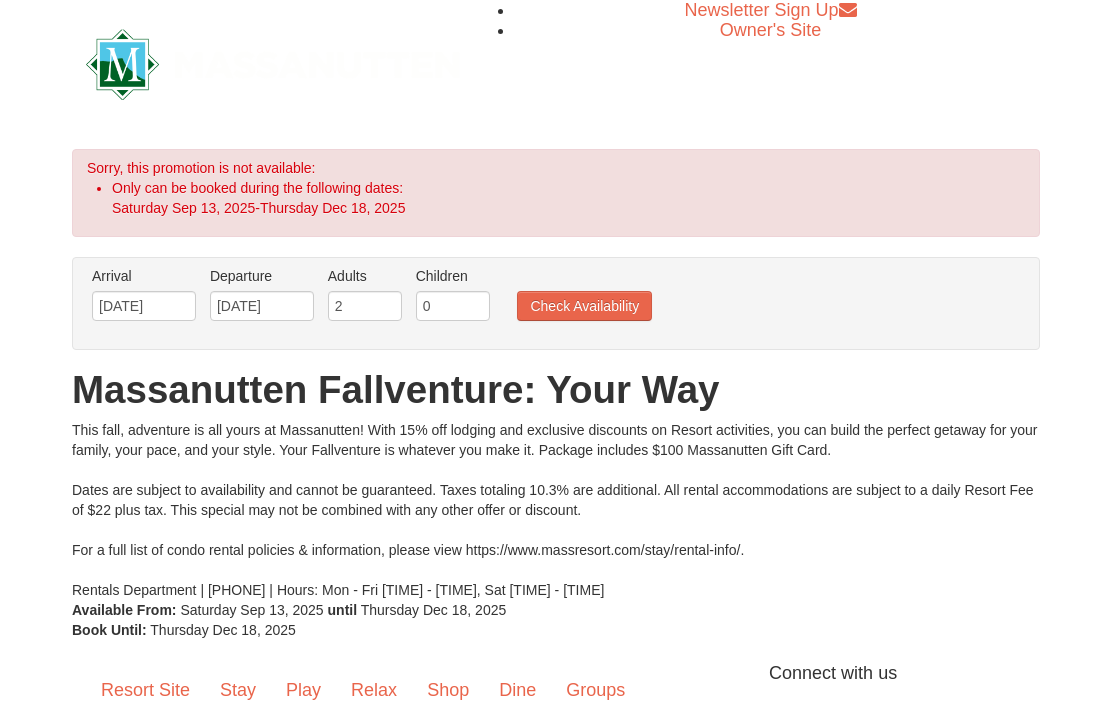 scroll, scrollTop: 0, scrollLeft: 0, axis: both 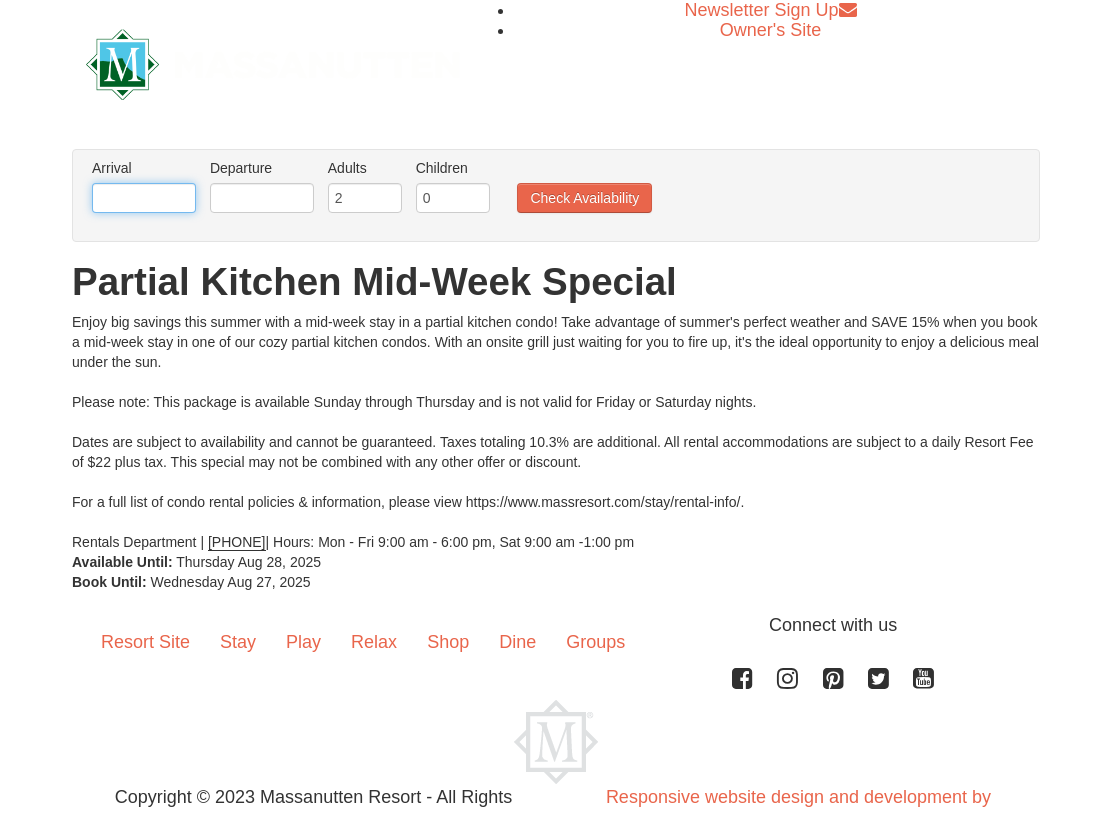 click at bounding box center (144, 198) 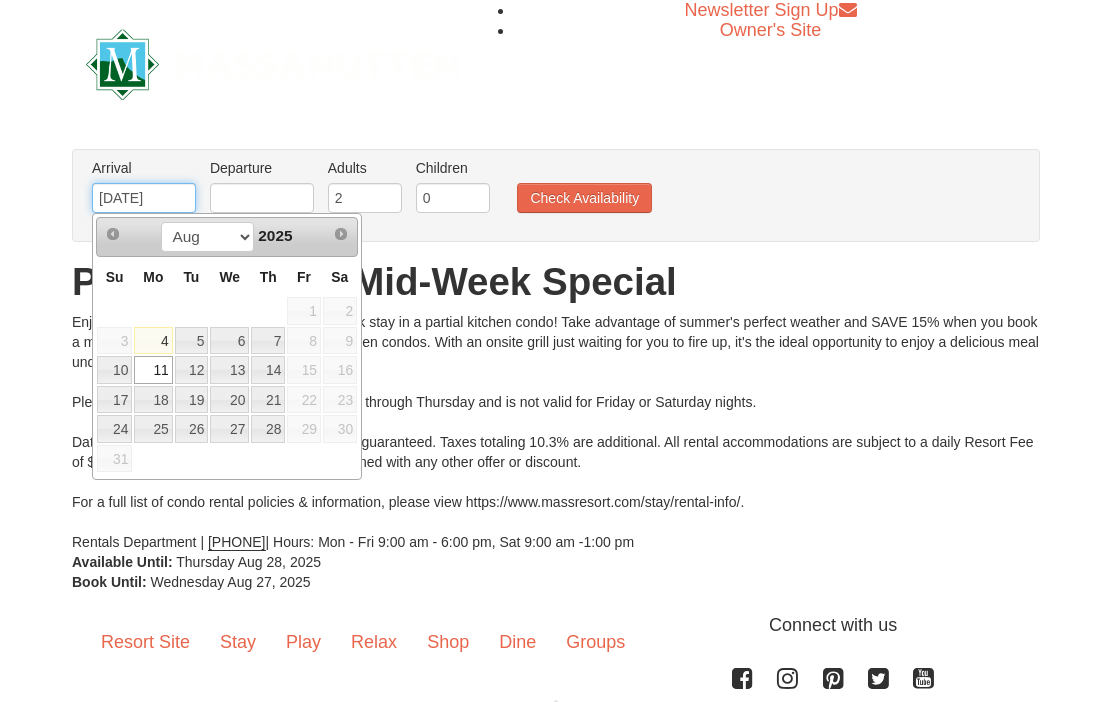 type on "8/11/2025" 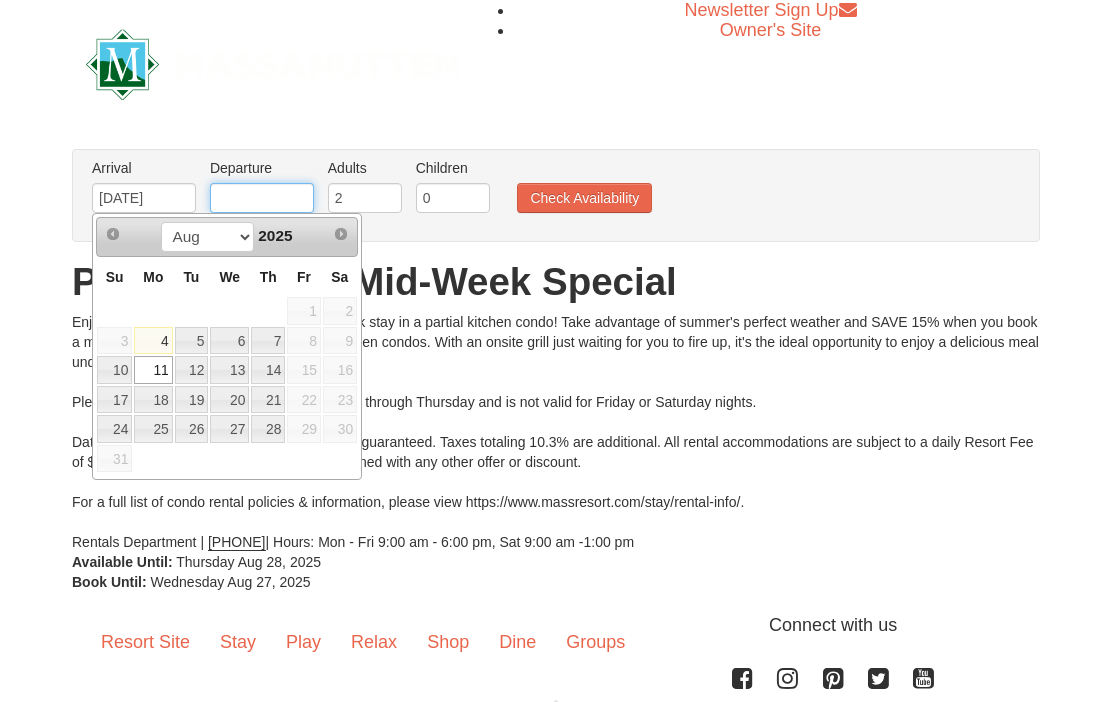 click at bounding box center [262, 198] 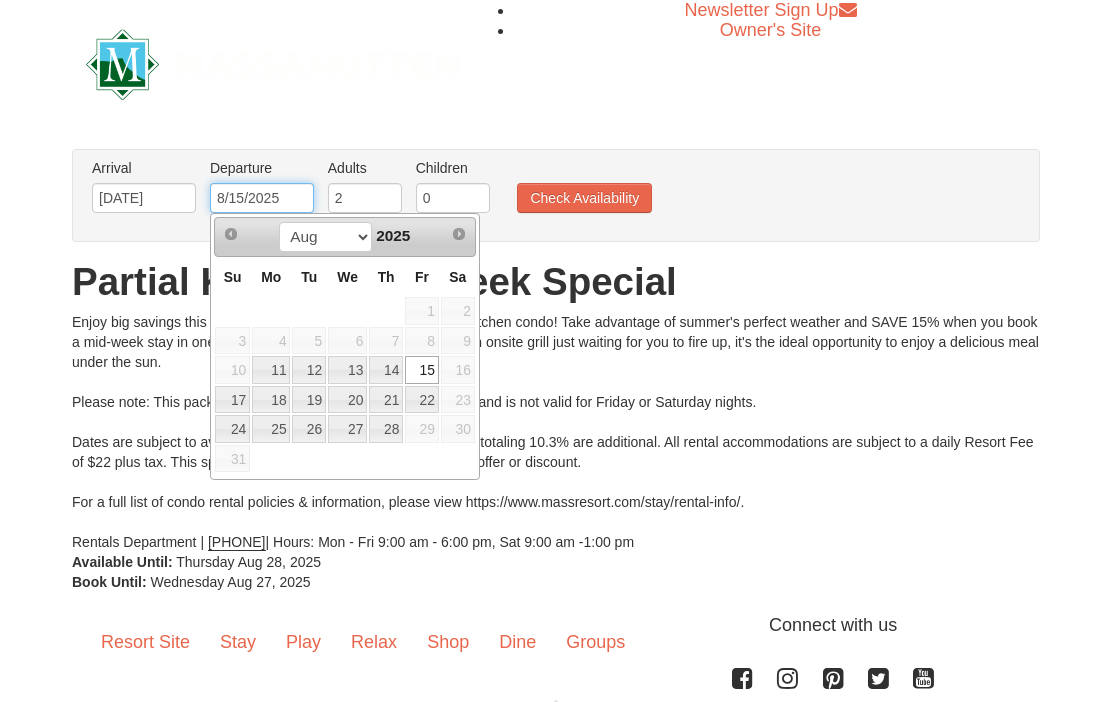 type on "8/15/2025" 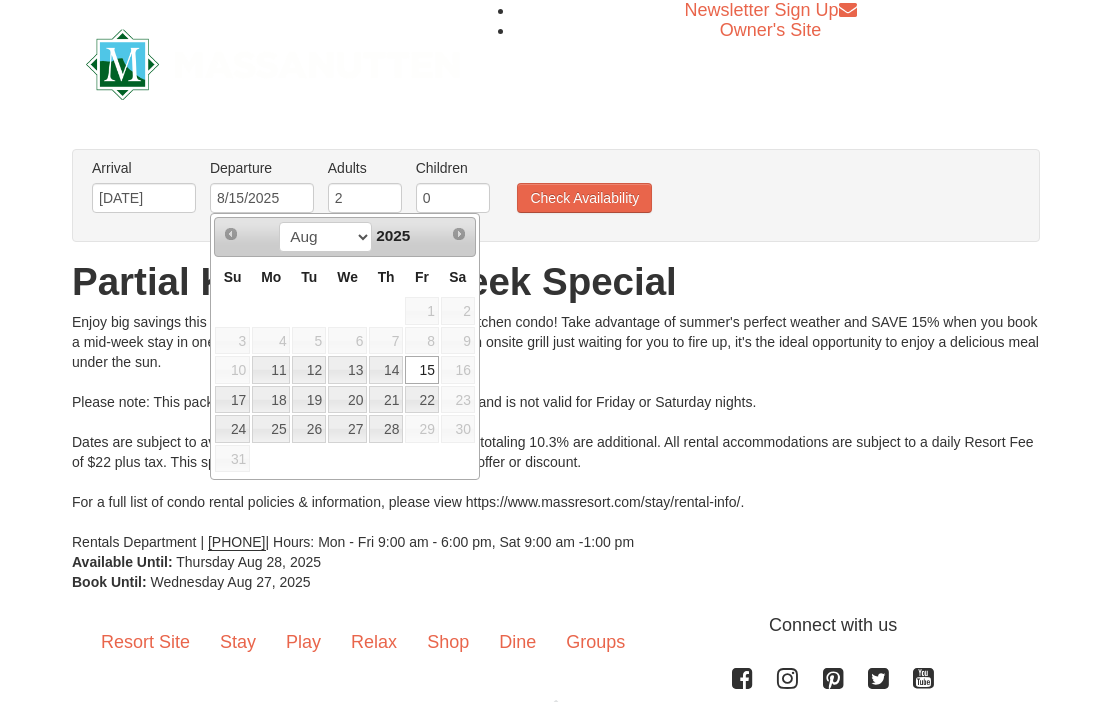 click on "Check Availability" at bounding box center (584, 198) 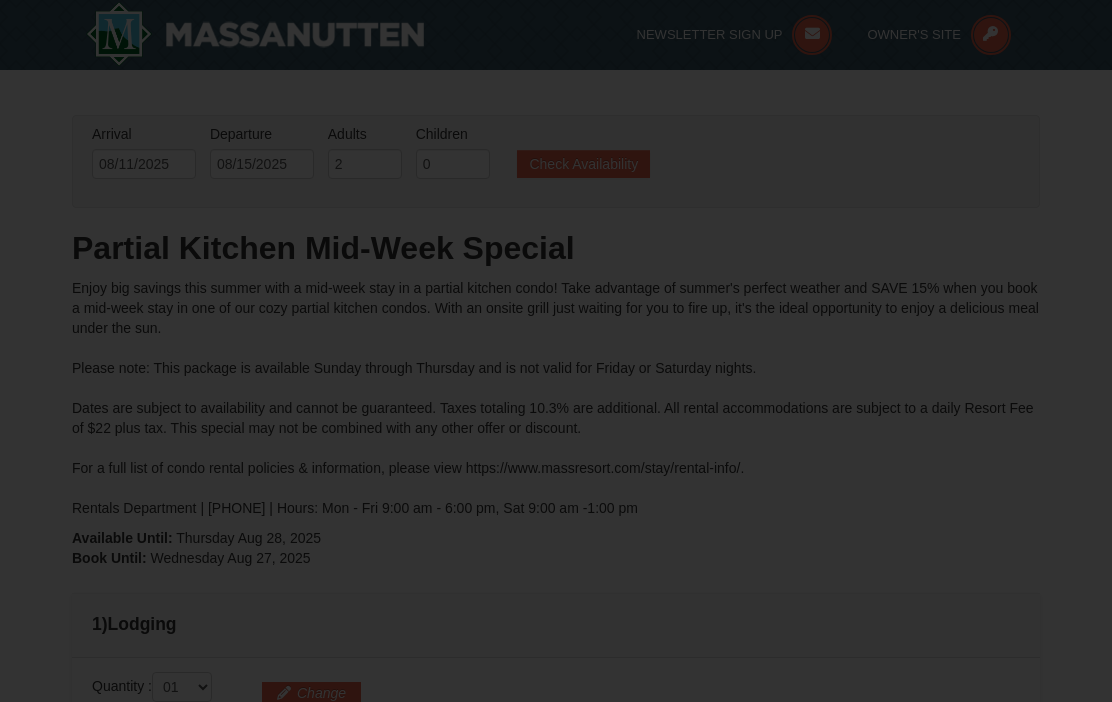 scroll, scrollTop: 322, scrollLeft: 0, axis: vertical 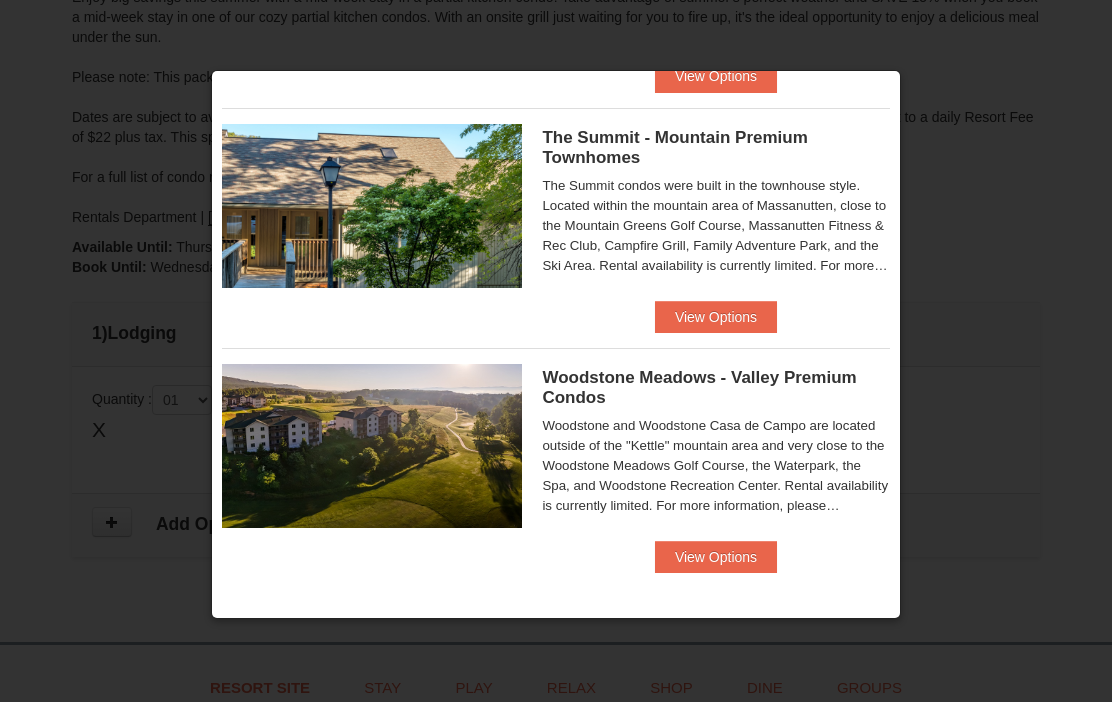click on "View Options" at bounding box center (716, 317) 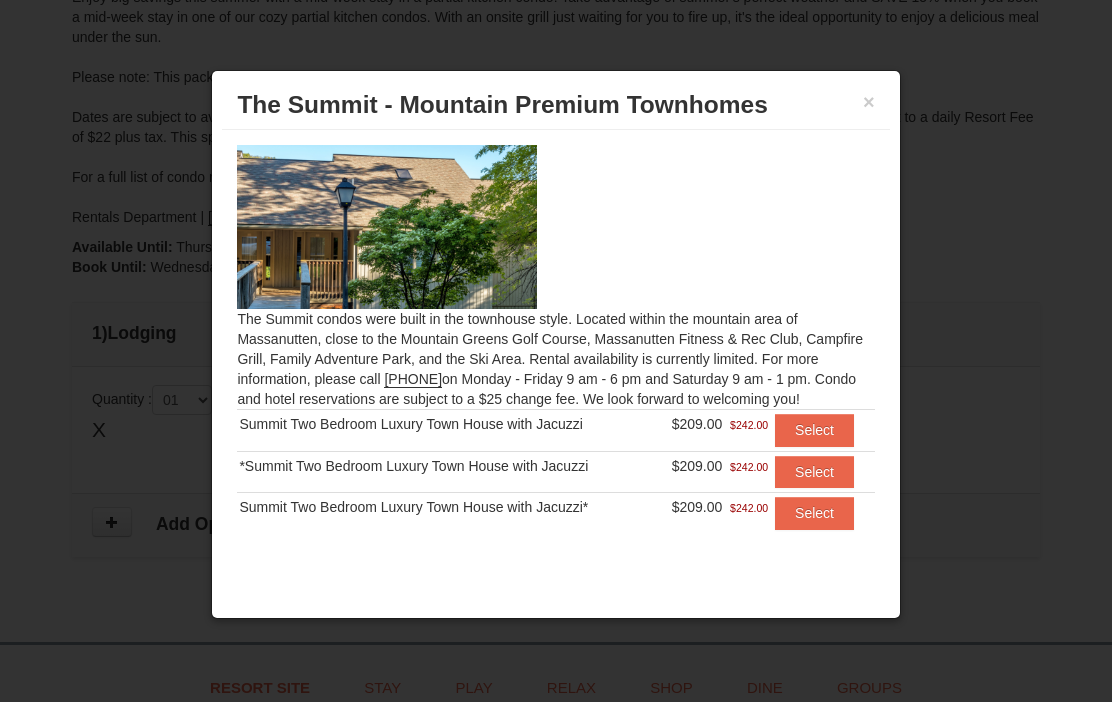 click on "Select" at bounding box center (814, 430) 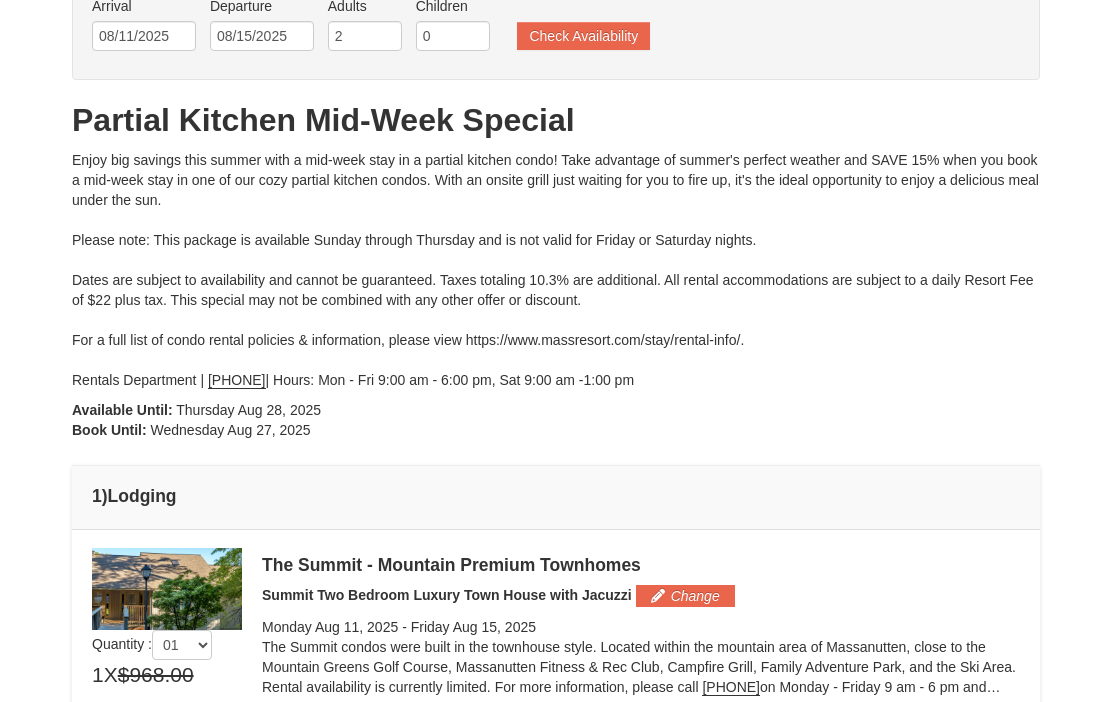 scroll, scrollTop: 0, scrollLeft: 0, axis: both 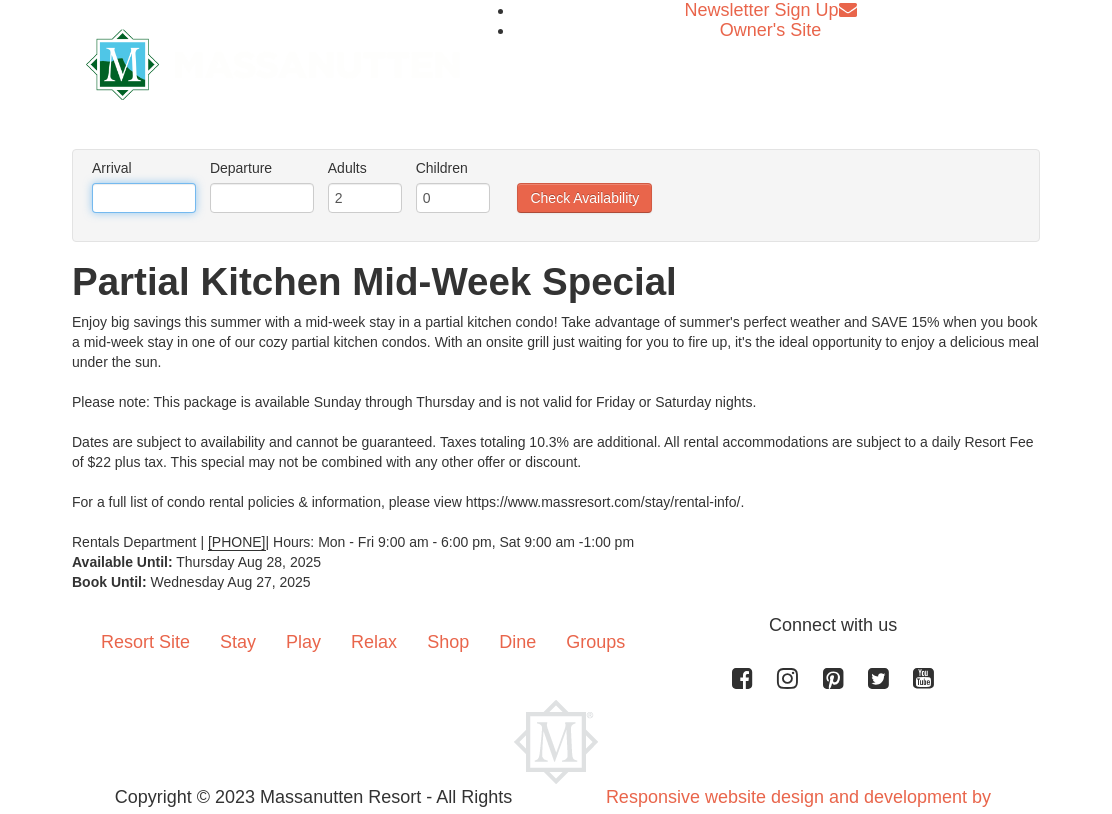 click at bounding box center [144, 198] 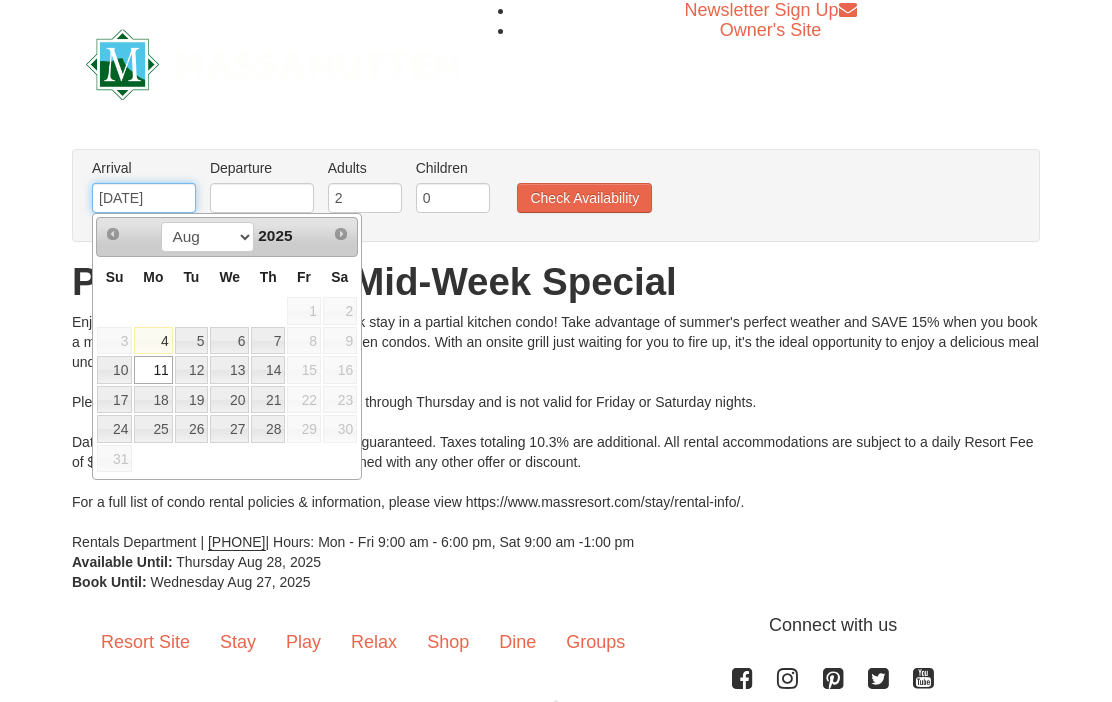 type on "[DATE]" 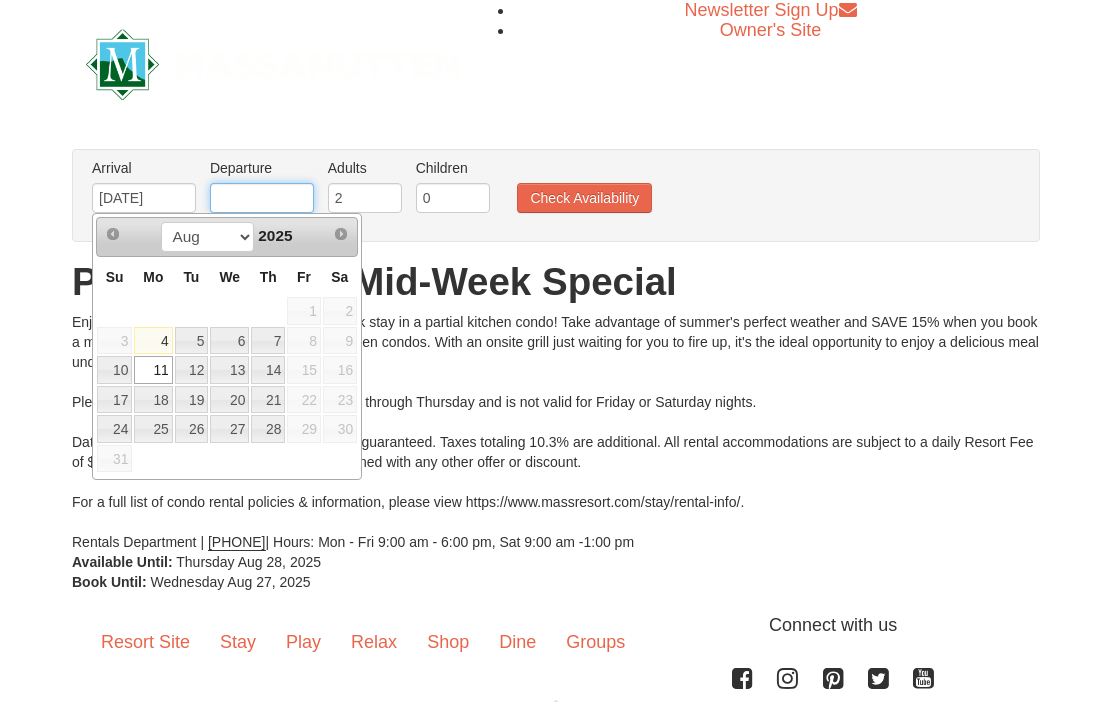 click at bounding box center (262, 198) 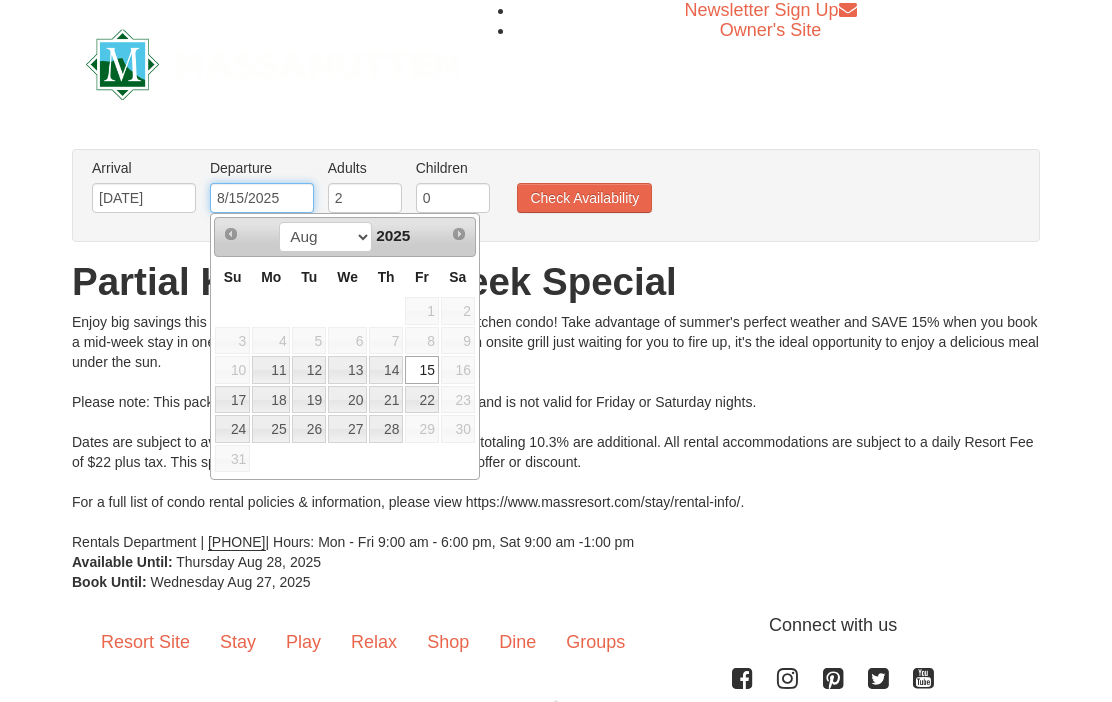 type on "8/15/2025" 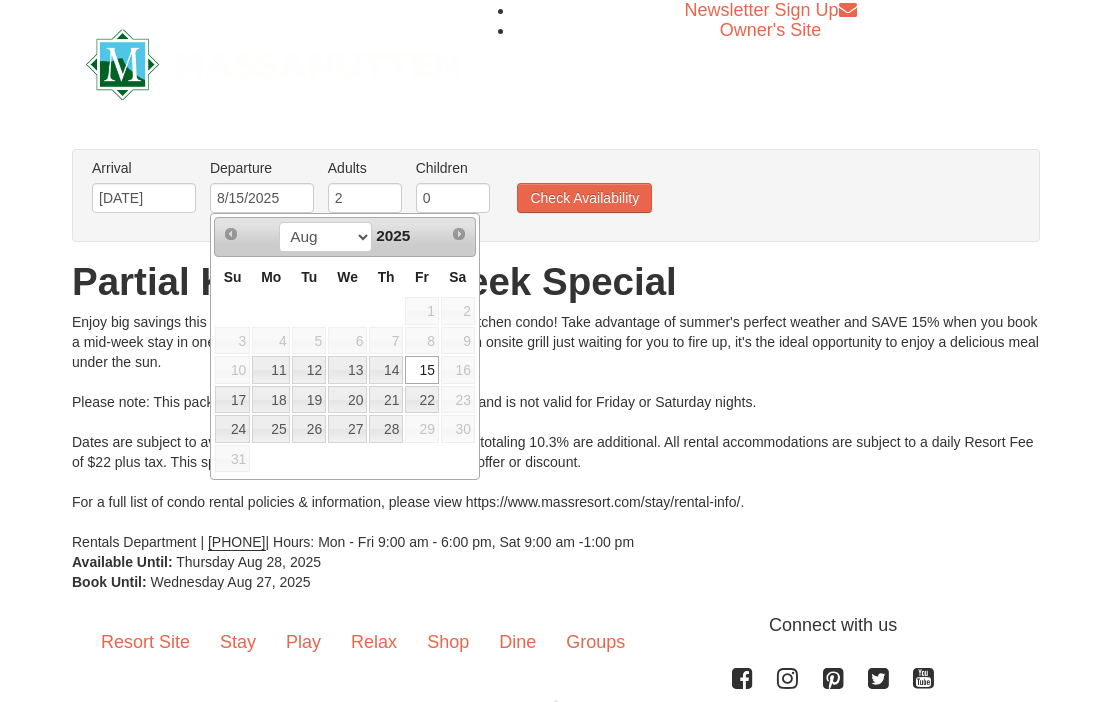 click on "Check Availability" at bounding box center [584, 198] 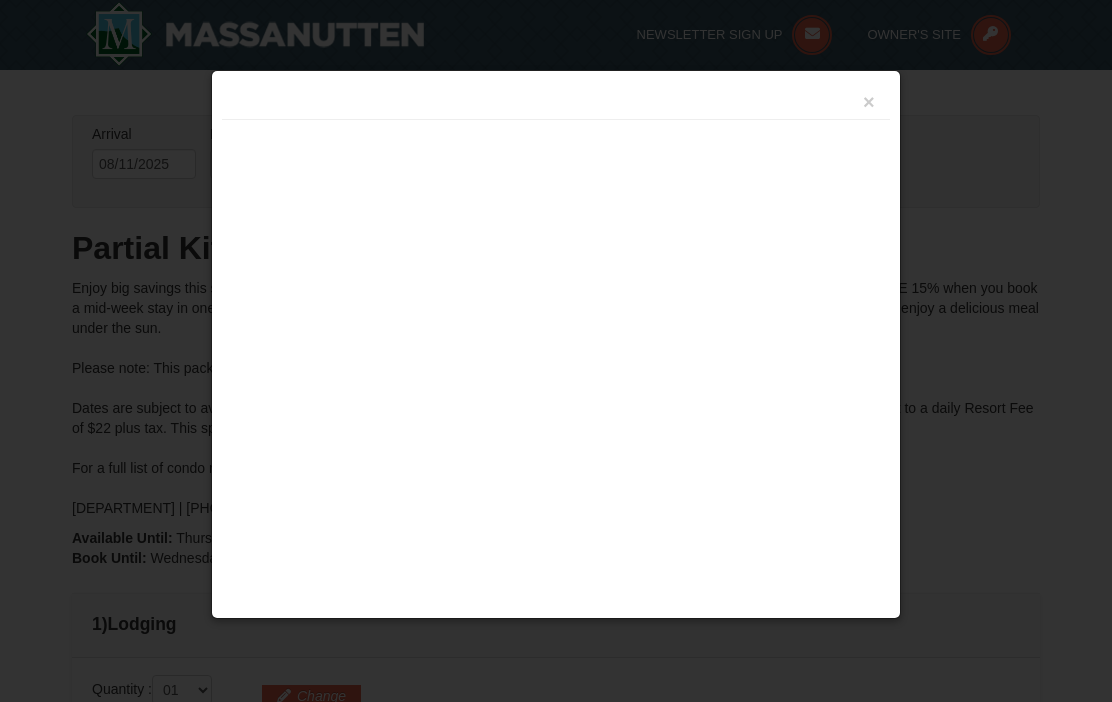 scroll, scrollTop: 463, scrollLeft: 0, axis: vertical 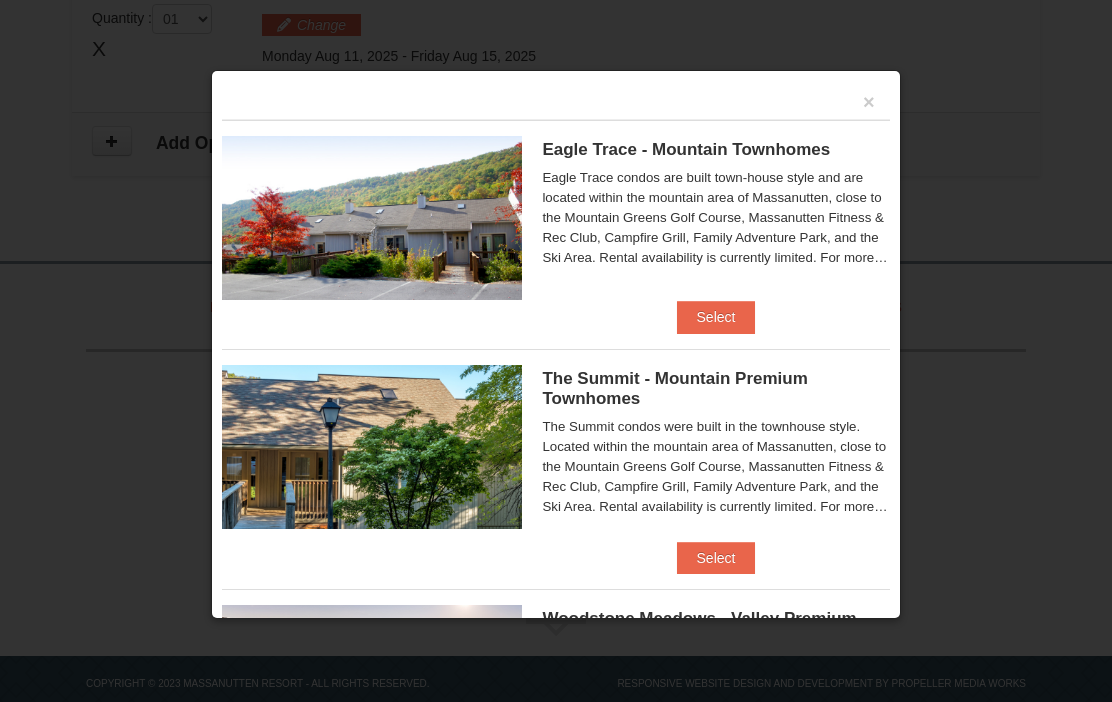 click on "Select" at bounding box center (716, 317) 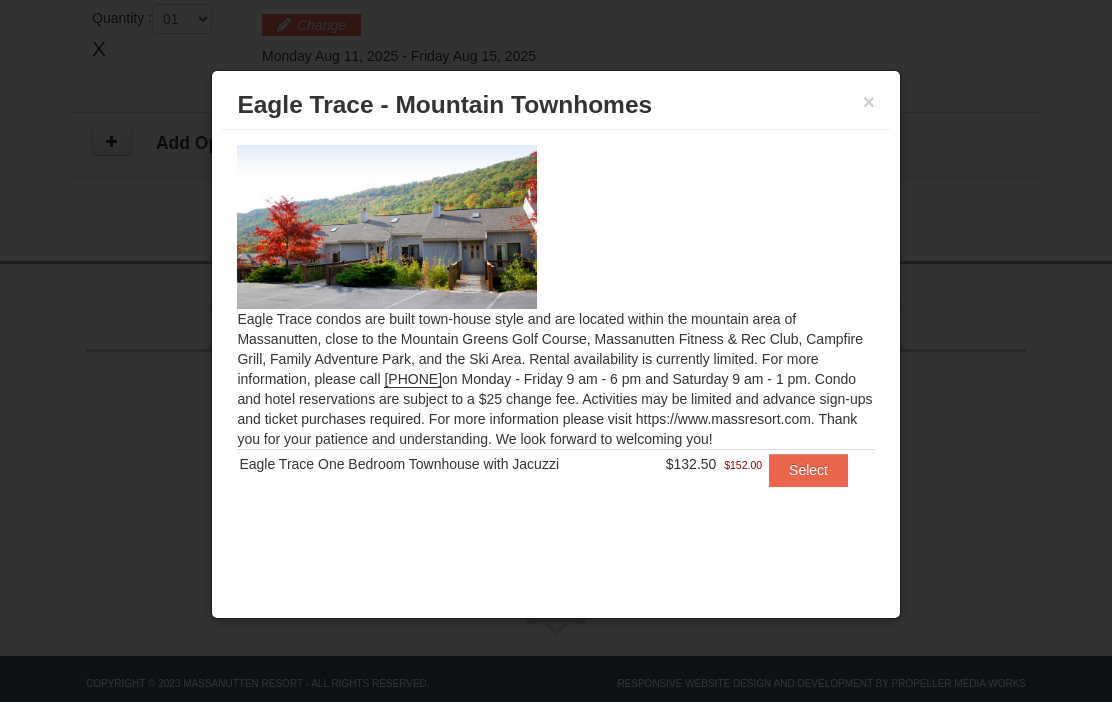 click on "Select" at bounding box center (808, 470) 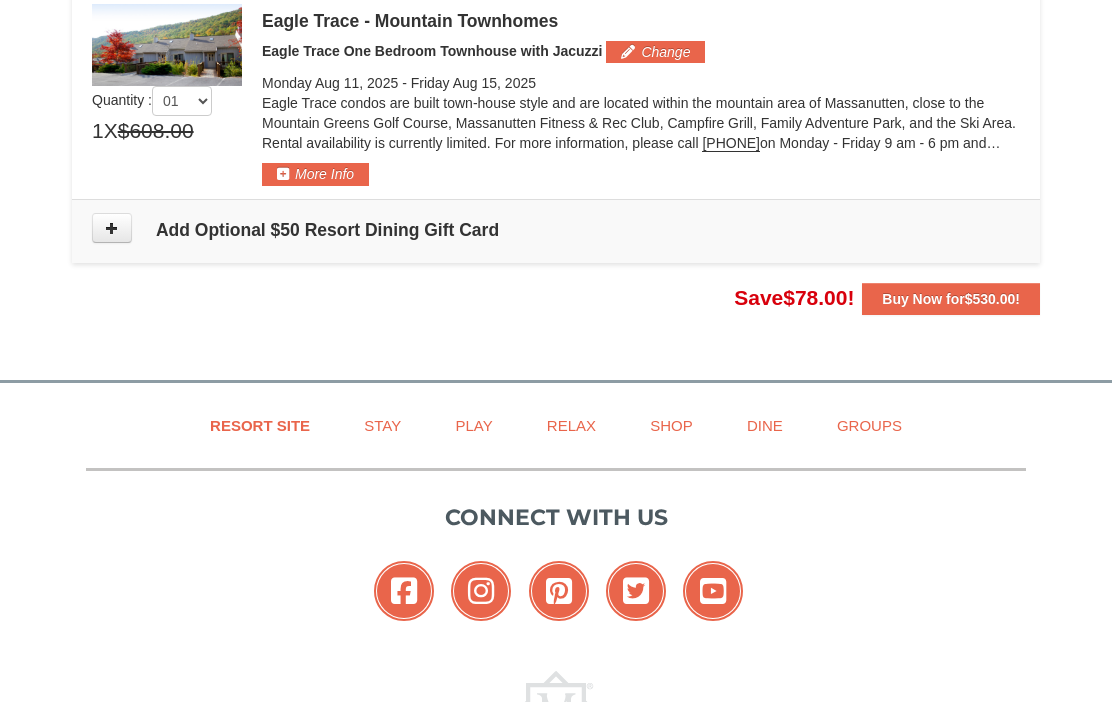 click on "Stay" at bounding box center [382, 425] 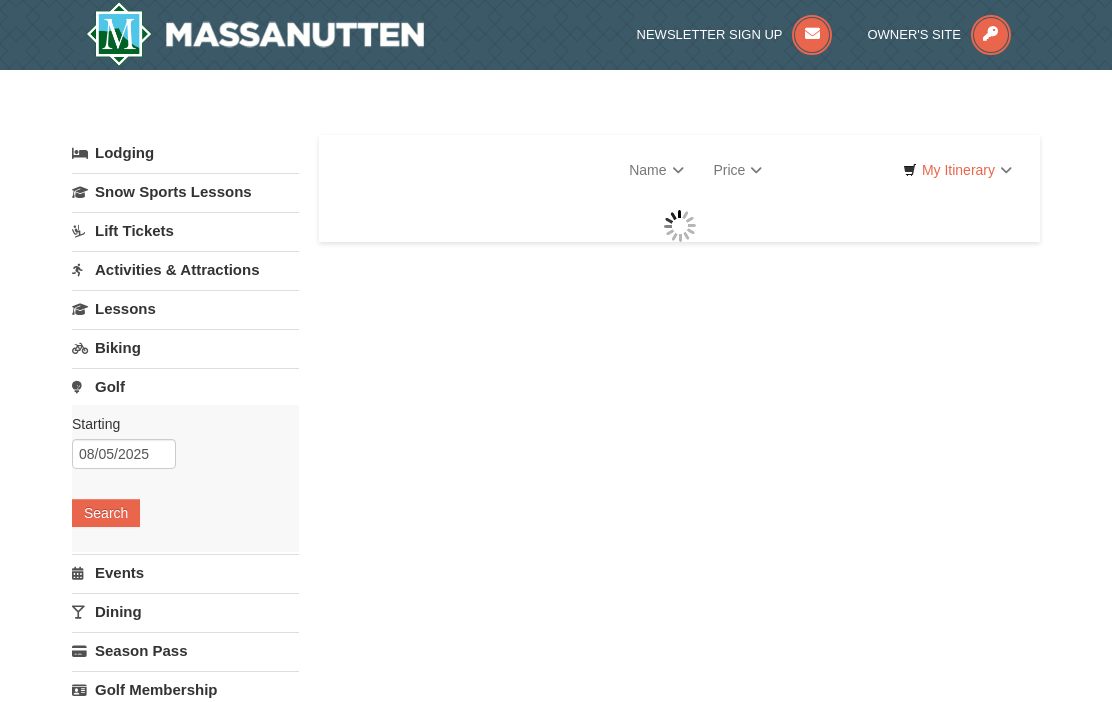 scroll, scrollTop: 0, scrollLeft: 0, axis: both 